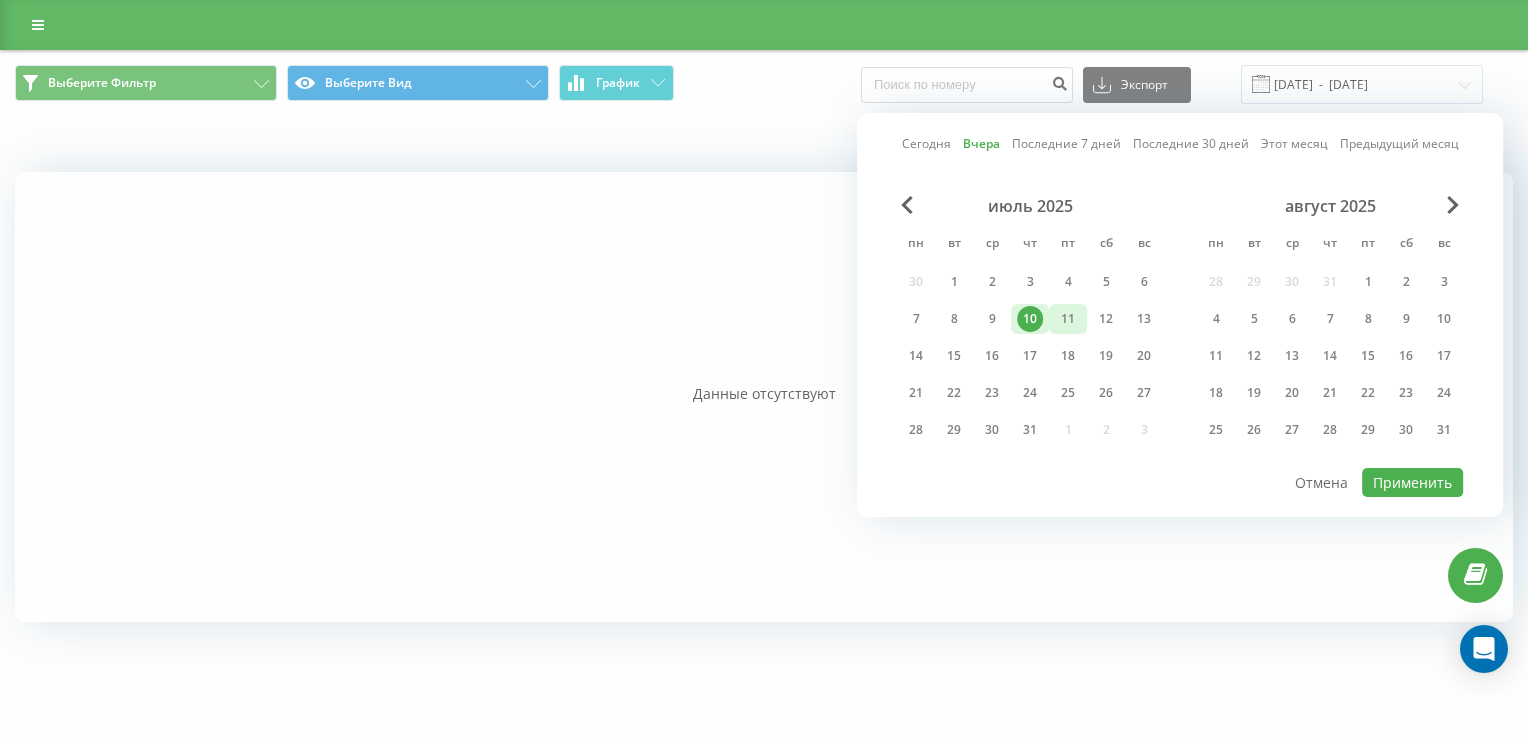 scroll, scrollTop: 0, scrollLeft: 0, axis: both 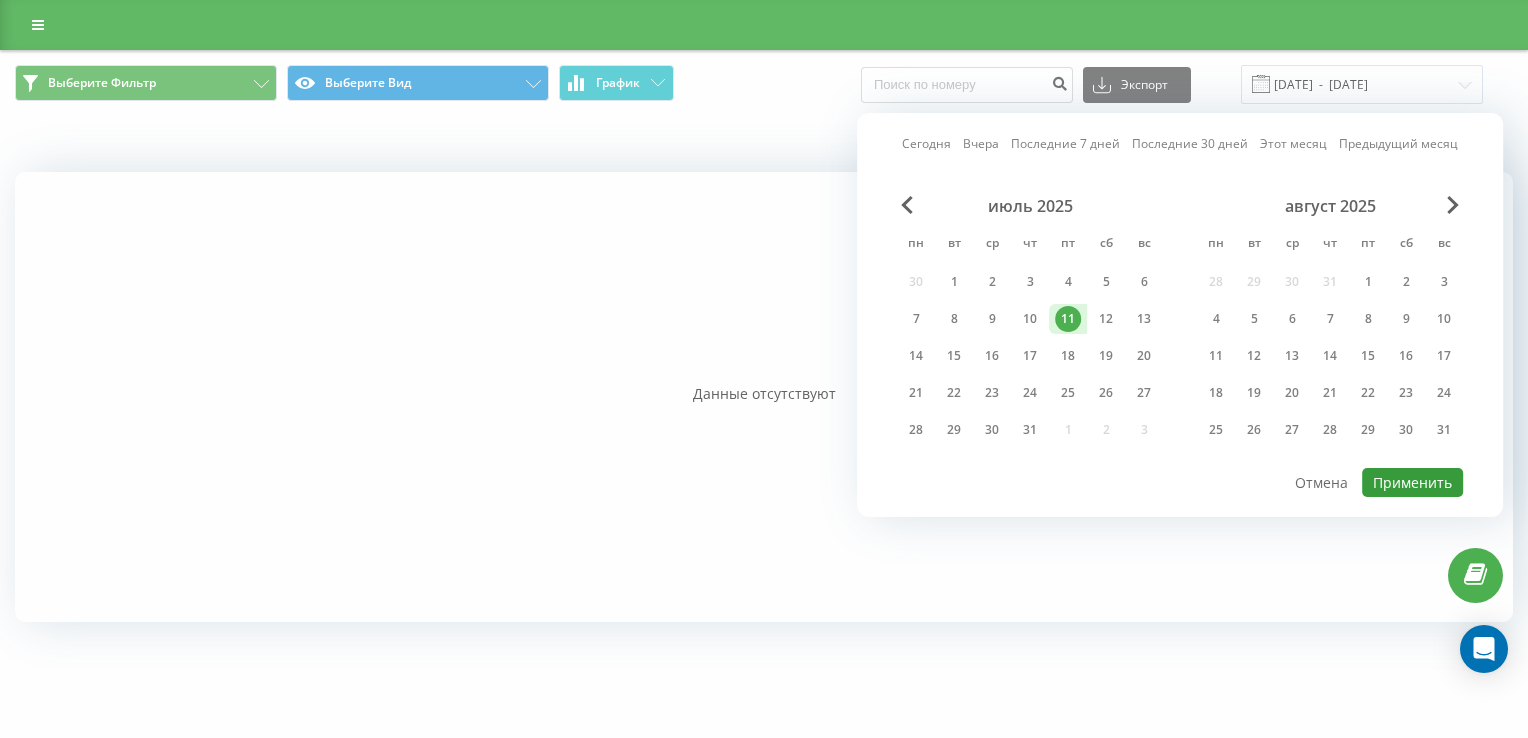 click on "Применить" at bounding box center (1412, 482) 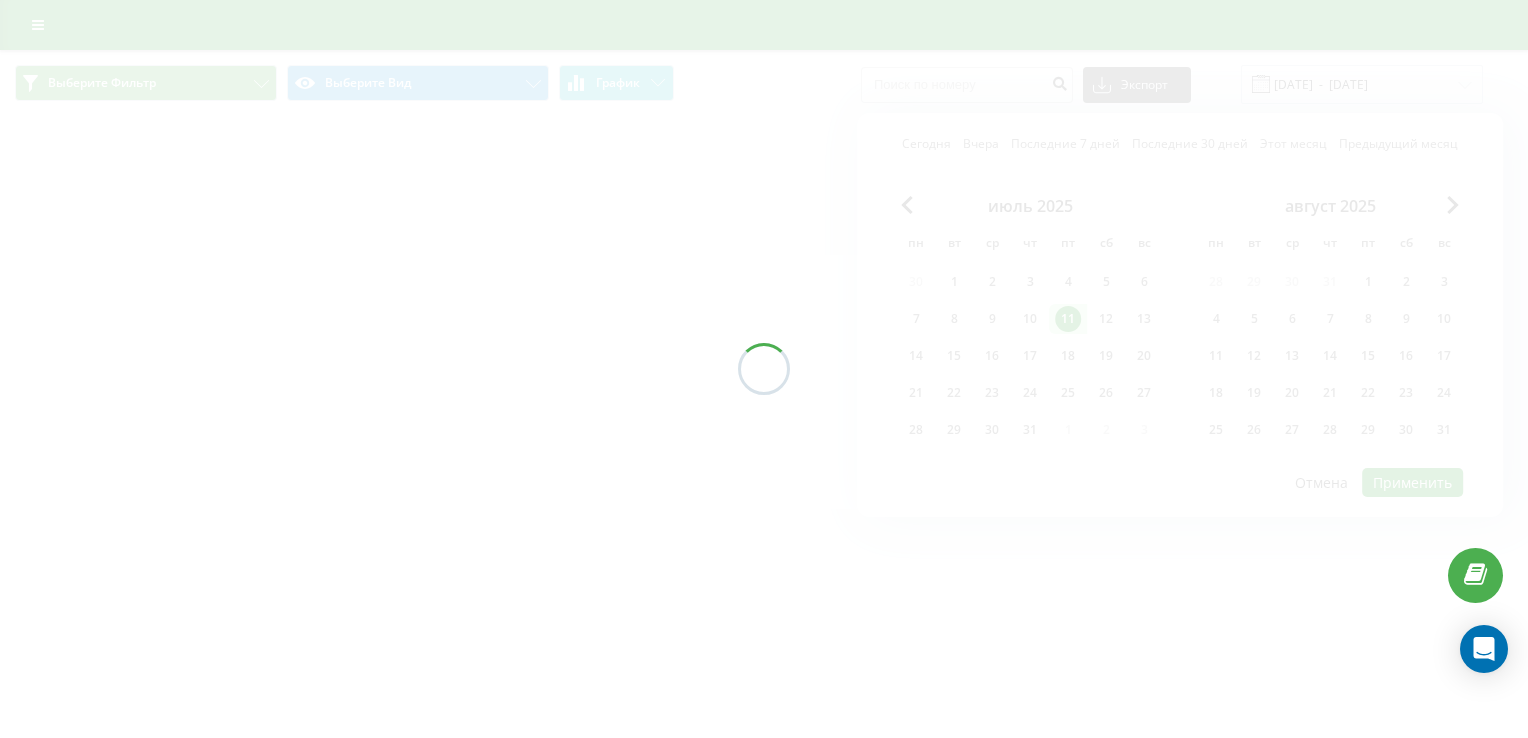 click at bounding box center [764, 369] 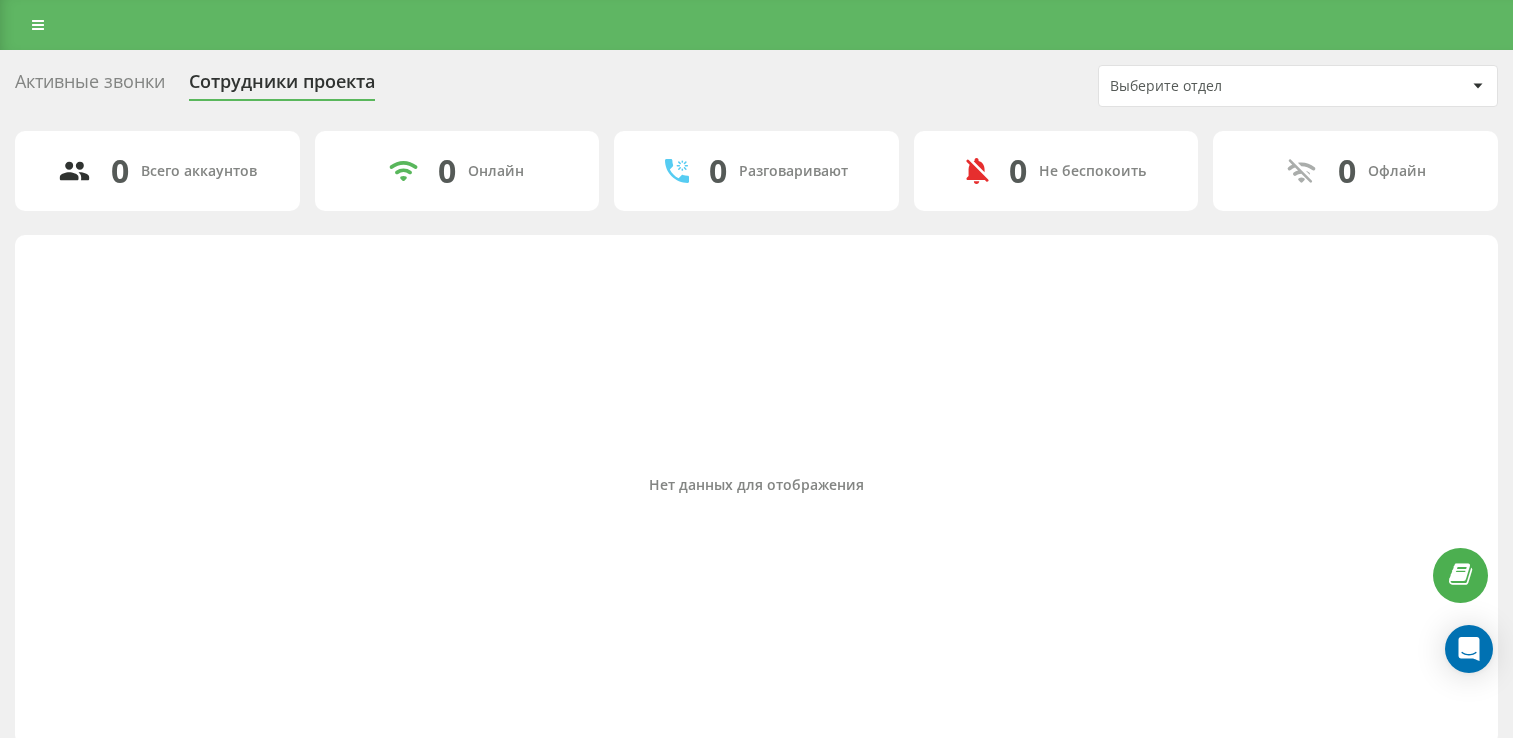 scroll, scrollTop: 0, scrollLeft: 0, axis: both 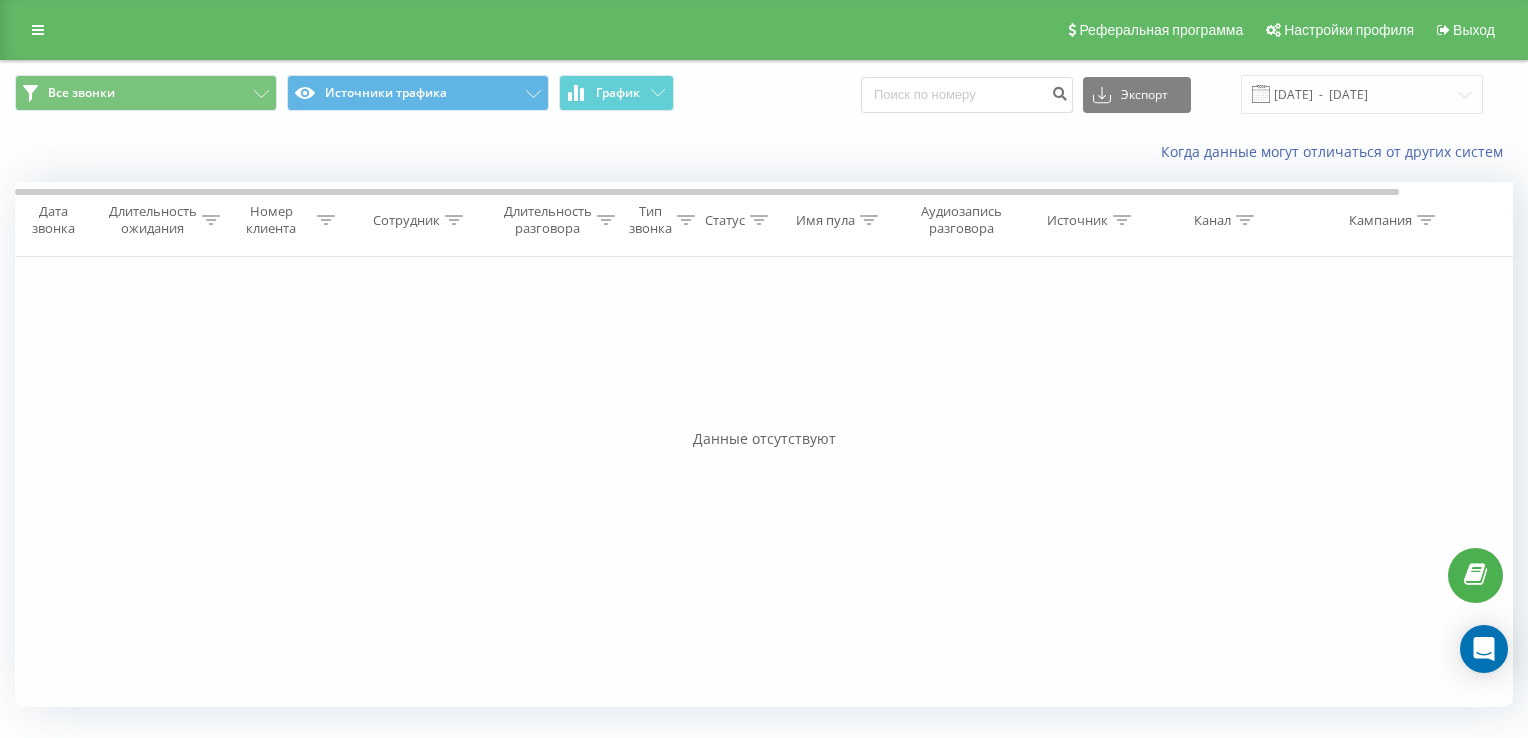 click on "Фильтровать по условию Равно Отмена OK Фильтровать по условию Содержит Отмена OK Фильтровать по условию Содержит Отмена OK Фильтровать по условию Равно Отмена OK Фильтровать по условию Равно Введите значение Отмена OK Фильтровать по условию Равно Введите значение Отмена OK Фильтровать по условию Содержит Отмена OK Фильтровать по условию Содержит Отмена OK Фильтровать по условию Содержит Отмена OK Фильтровать по условию Содержит Отмена OK Фильтровать по условию Содержит Отмена OK" at bounding box center [764, 482] 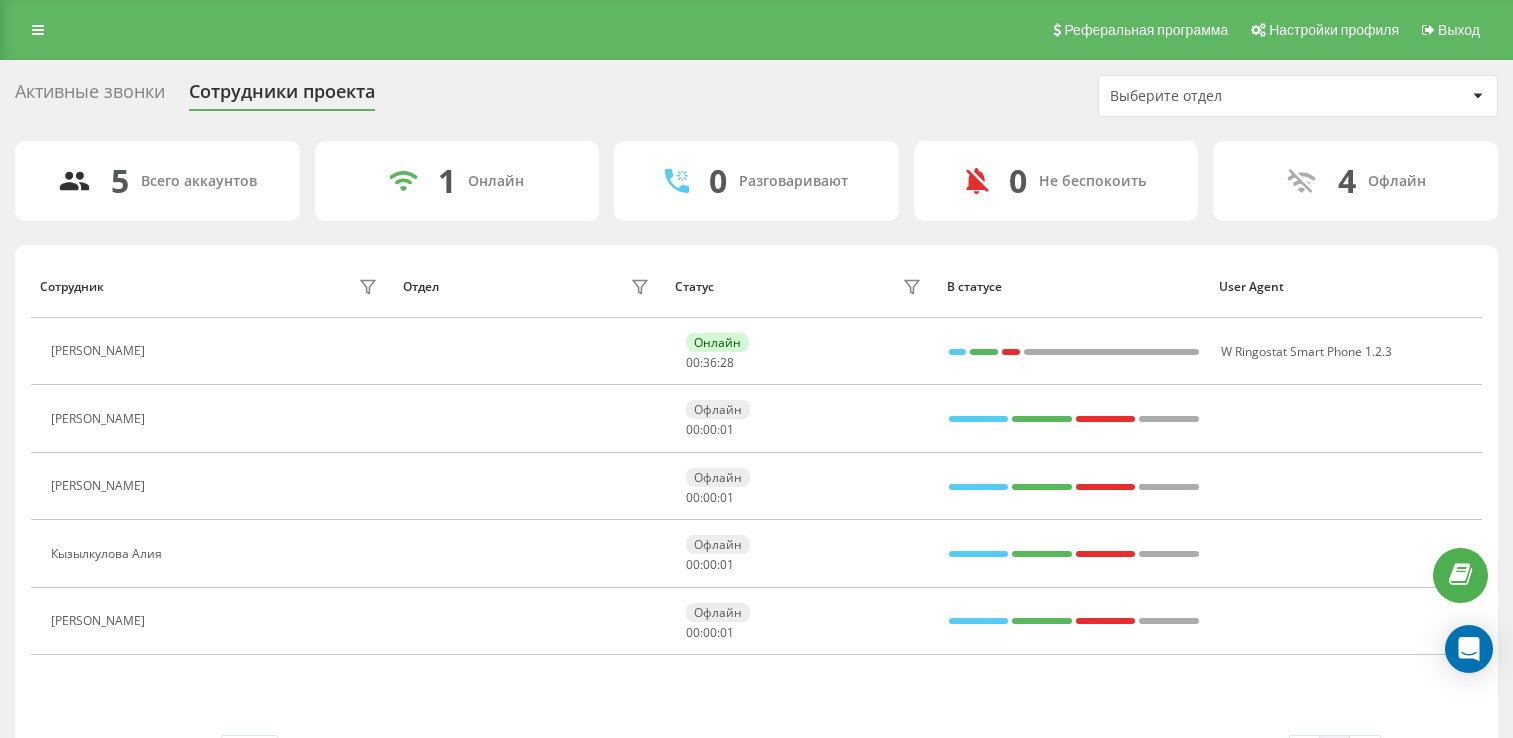 scroll, scrollTop: 0, scrollLeft: 0, axis: both 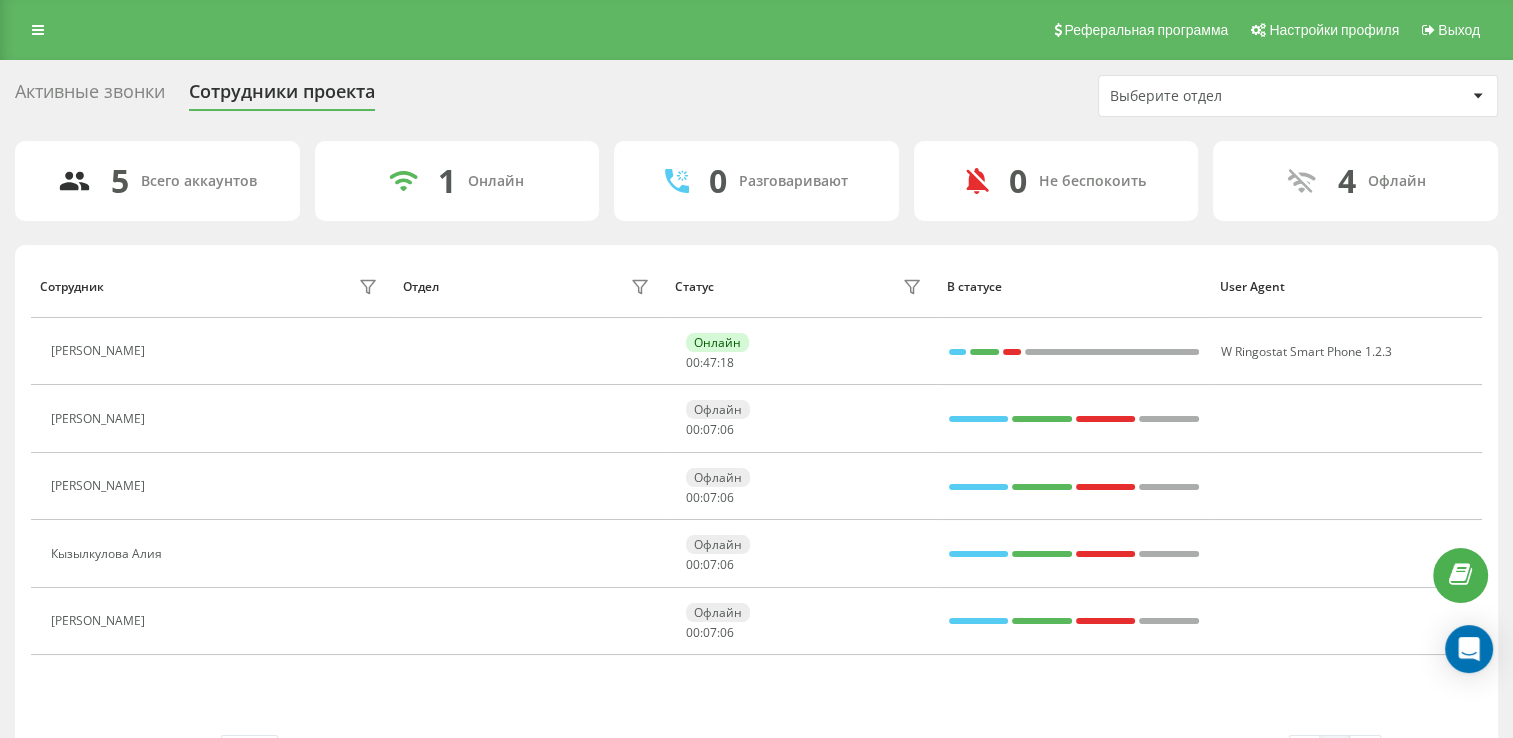 click on "Активные звонки Сотрудники проекта Выберите отдел" at bounding box center [756, 96] 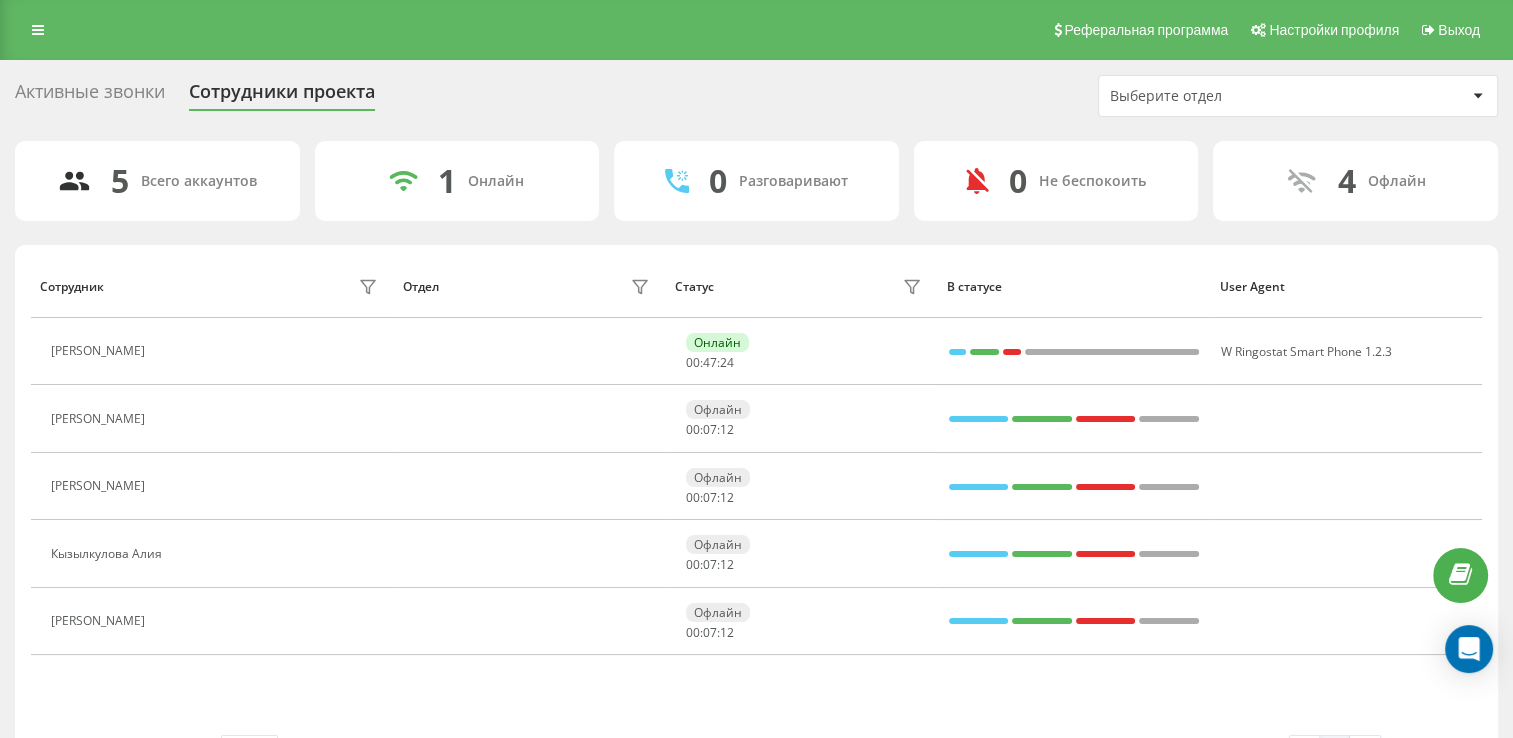 click on "Активные звонки Сотрудники проекта Выберите отдел   5   Всего аккаунтов   1   Онлайн   0   Разговаривают   0   Не беспокоить   4   Офлайн Сотрудник Отдел Статус В статусе User Agent Бауржанов Сабыржан  Онлайн 00 : 47 : 24 W Ringostat Smart Phone 1.2.3 Ташкараева Мадина  Офлайн 00 : 07 : 12 Нурсламбек Жаннур Офлайн 00 : 07 : 12 Кызылкулова Алия Офлайн 00 : 07 : 12 Назерке Асанбаева Офлайн 00 : 07 : 12 Строк на странице 25 10 25 50 100 0 - 5 из 5 1" at bounding box center (756, 430) 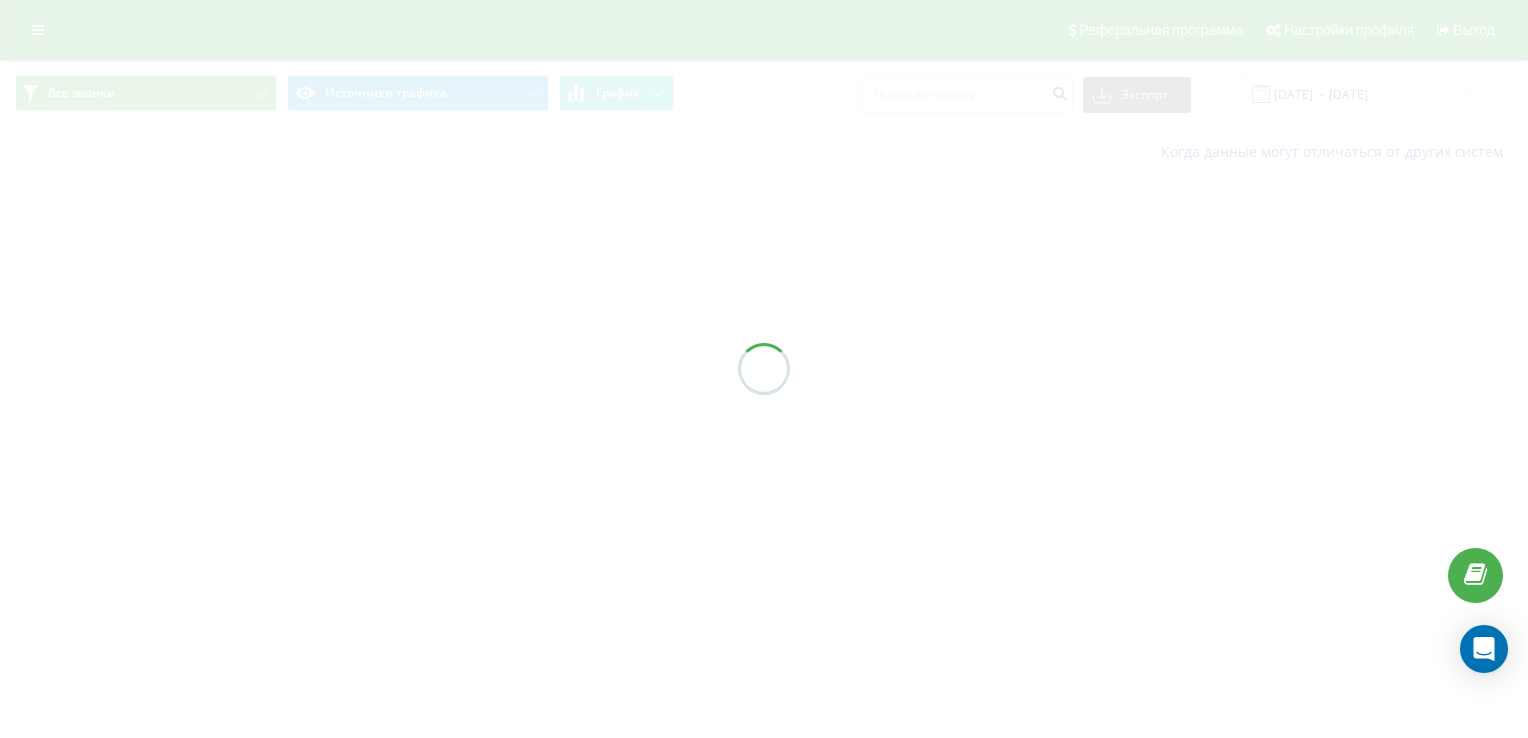 scroll, scrollTop: 0, scrollLeft: 0, axis: both 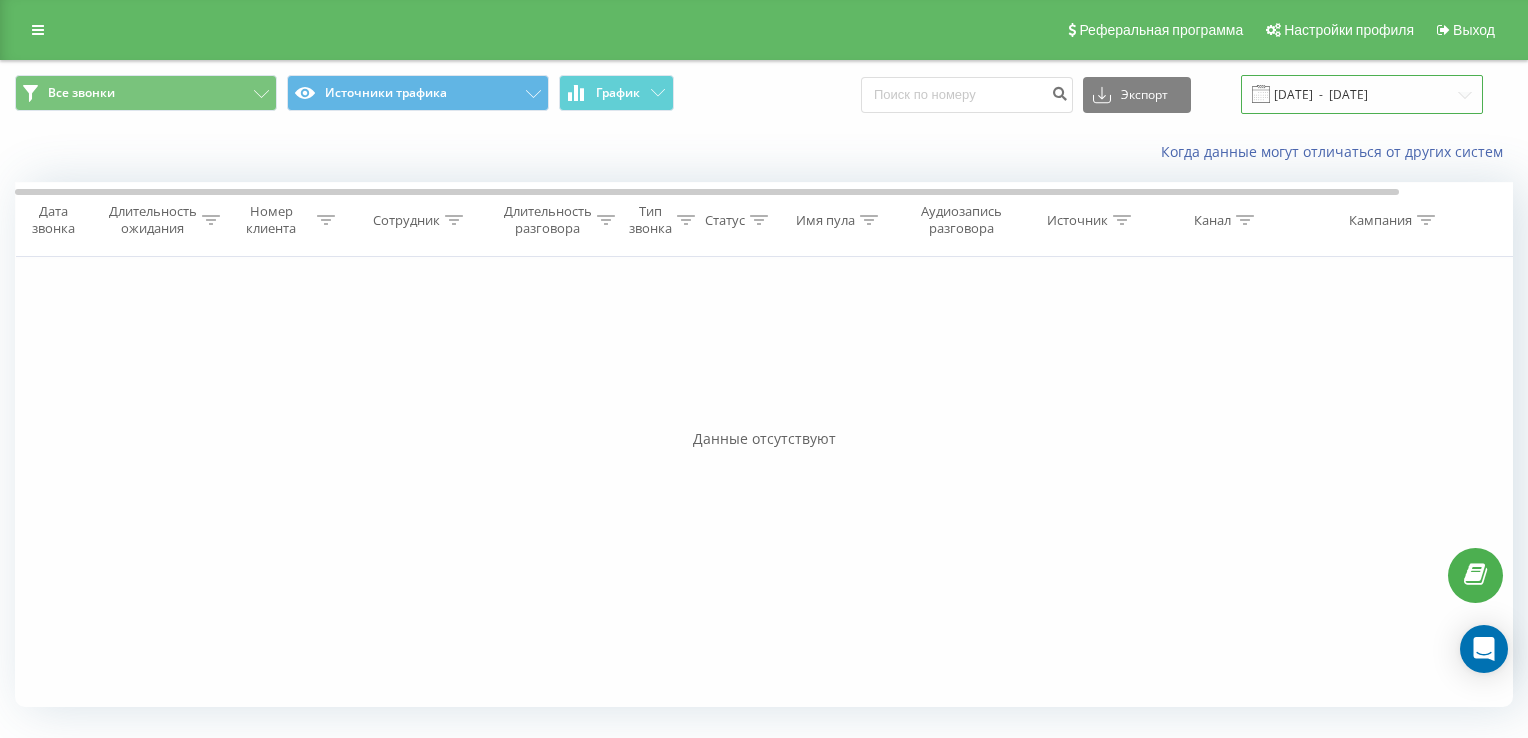 click on "[DATE]  -  [DATE]" at bounding box center (1362, 94) 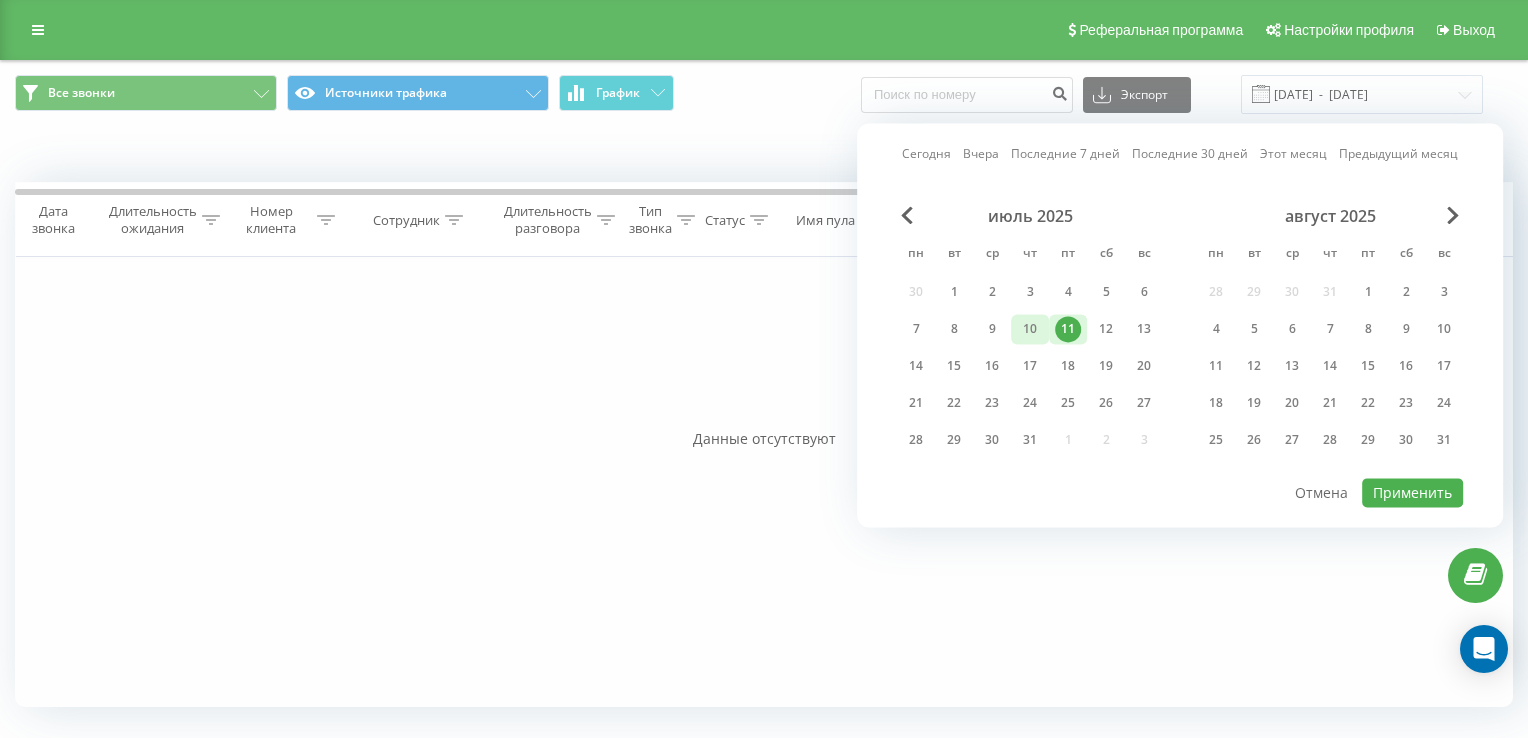 click on "10" at bounding box center (1030, 329) 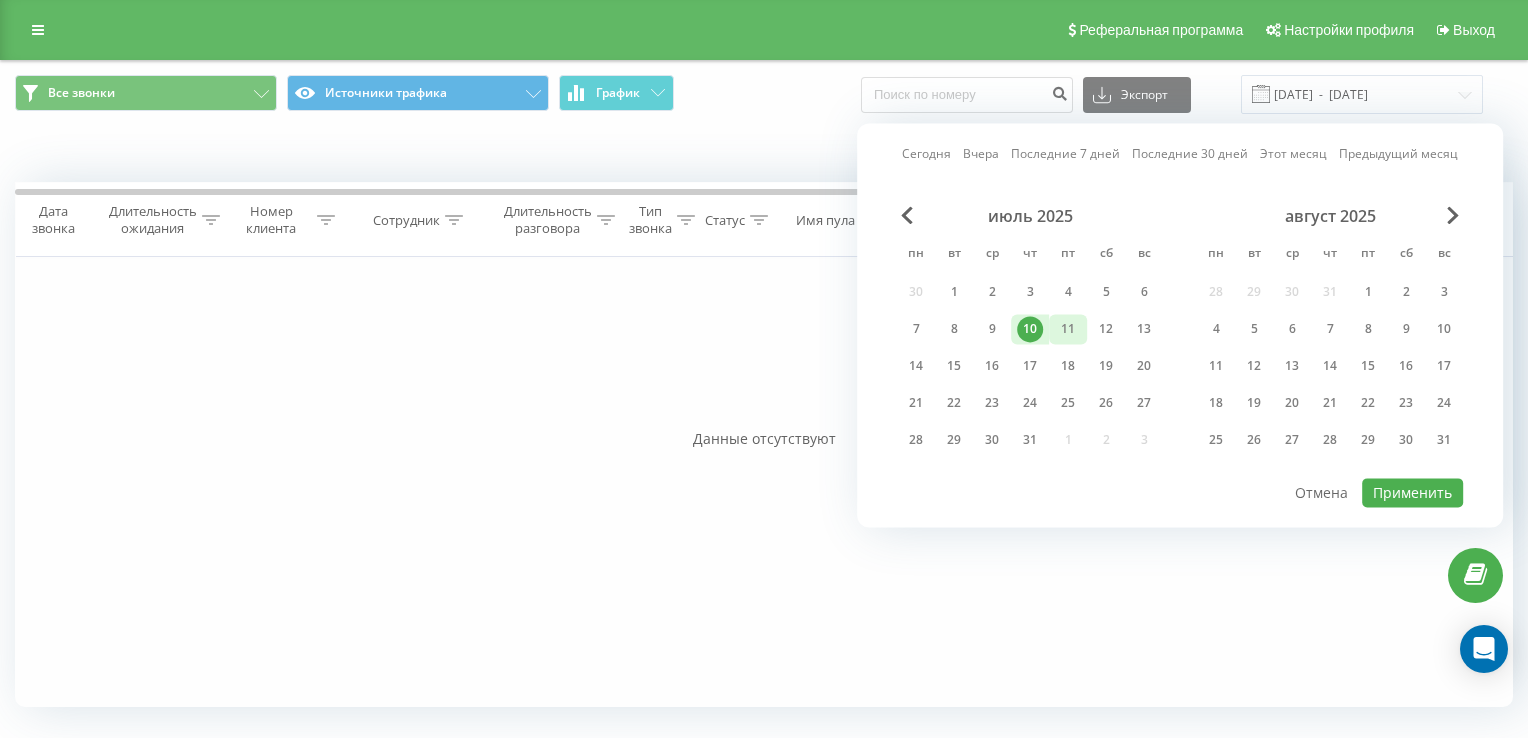 click on "11" at bounding box center (1068, 329) 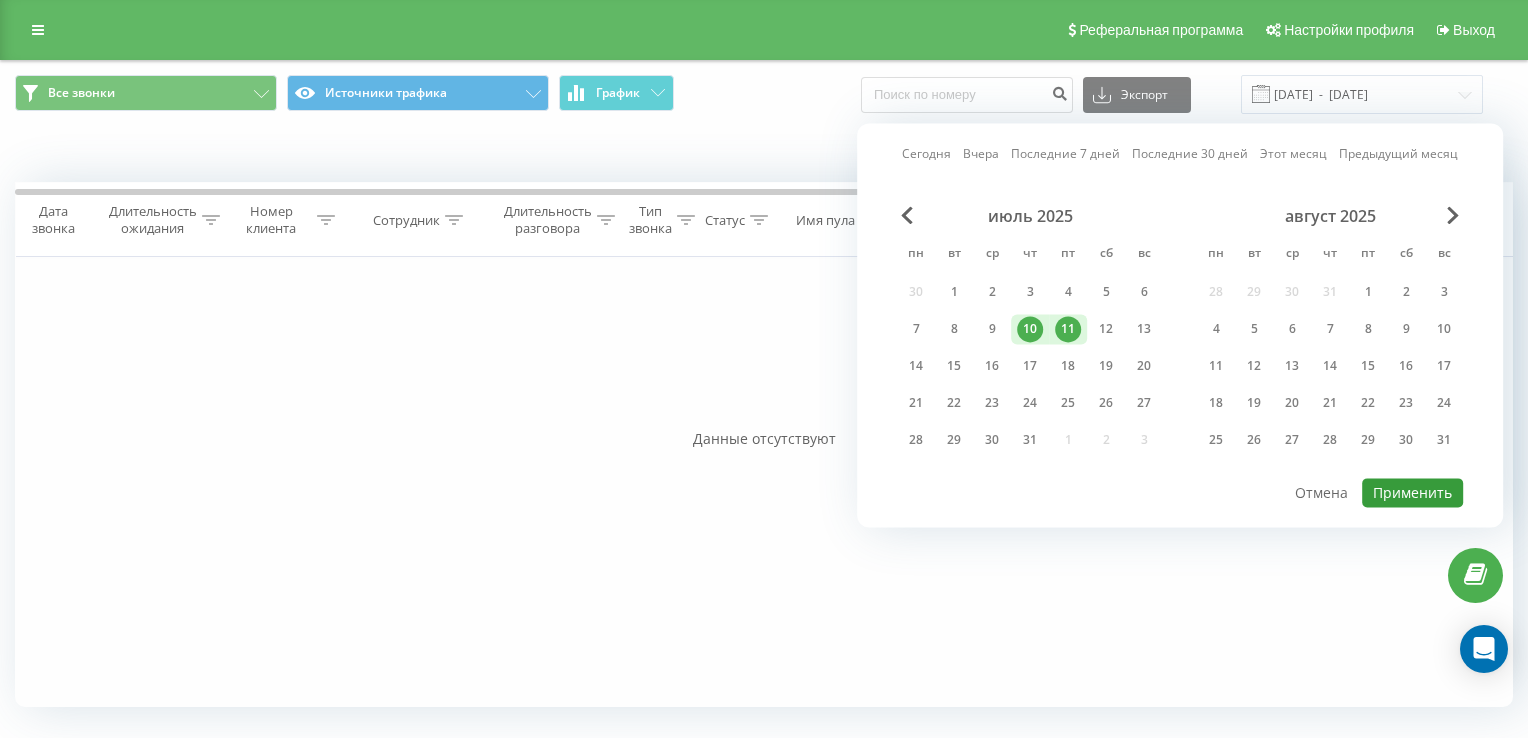 click on "Применить" at bounding box center [1412, 492] 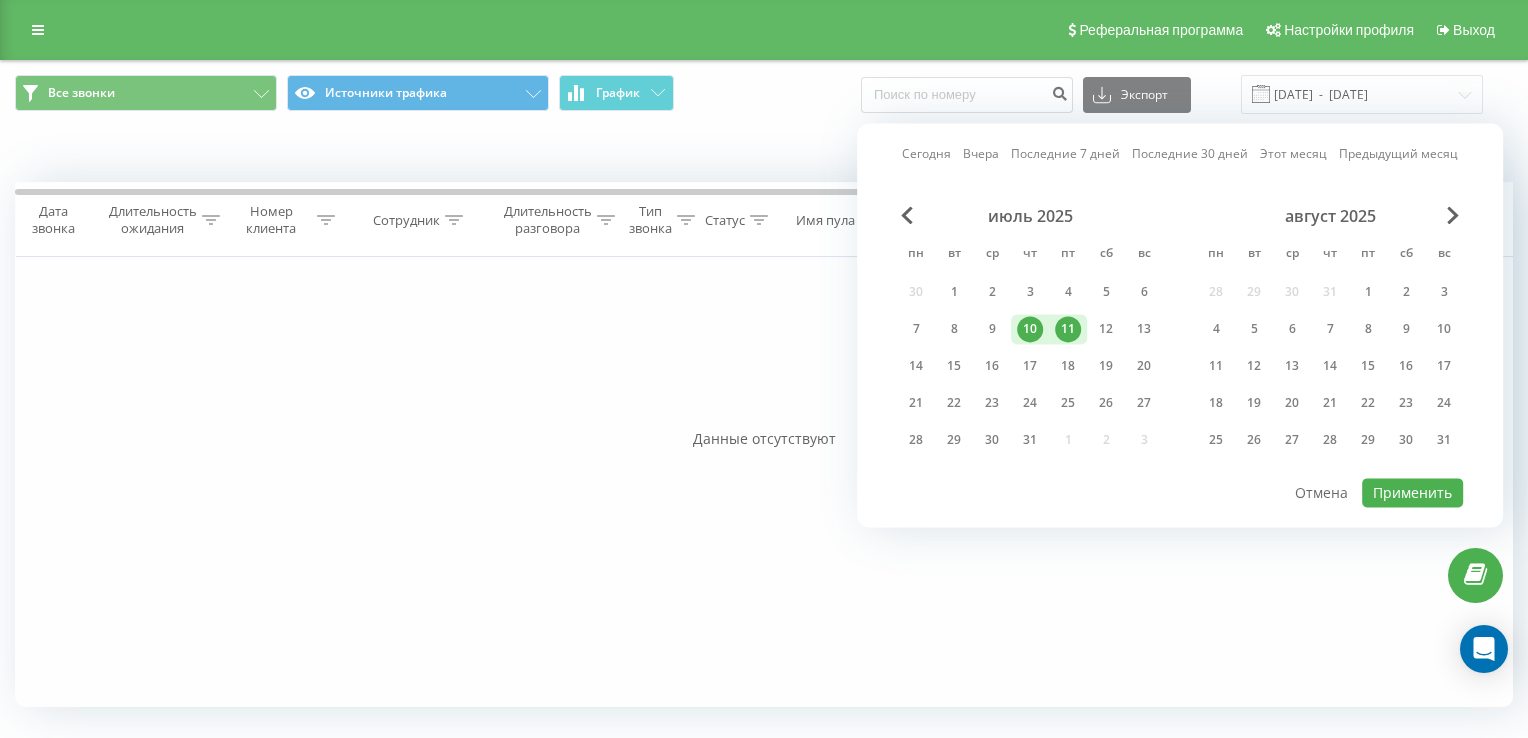 type on "[DATE]  -  [DATE]" 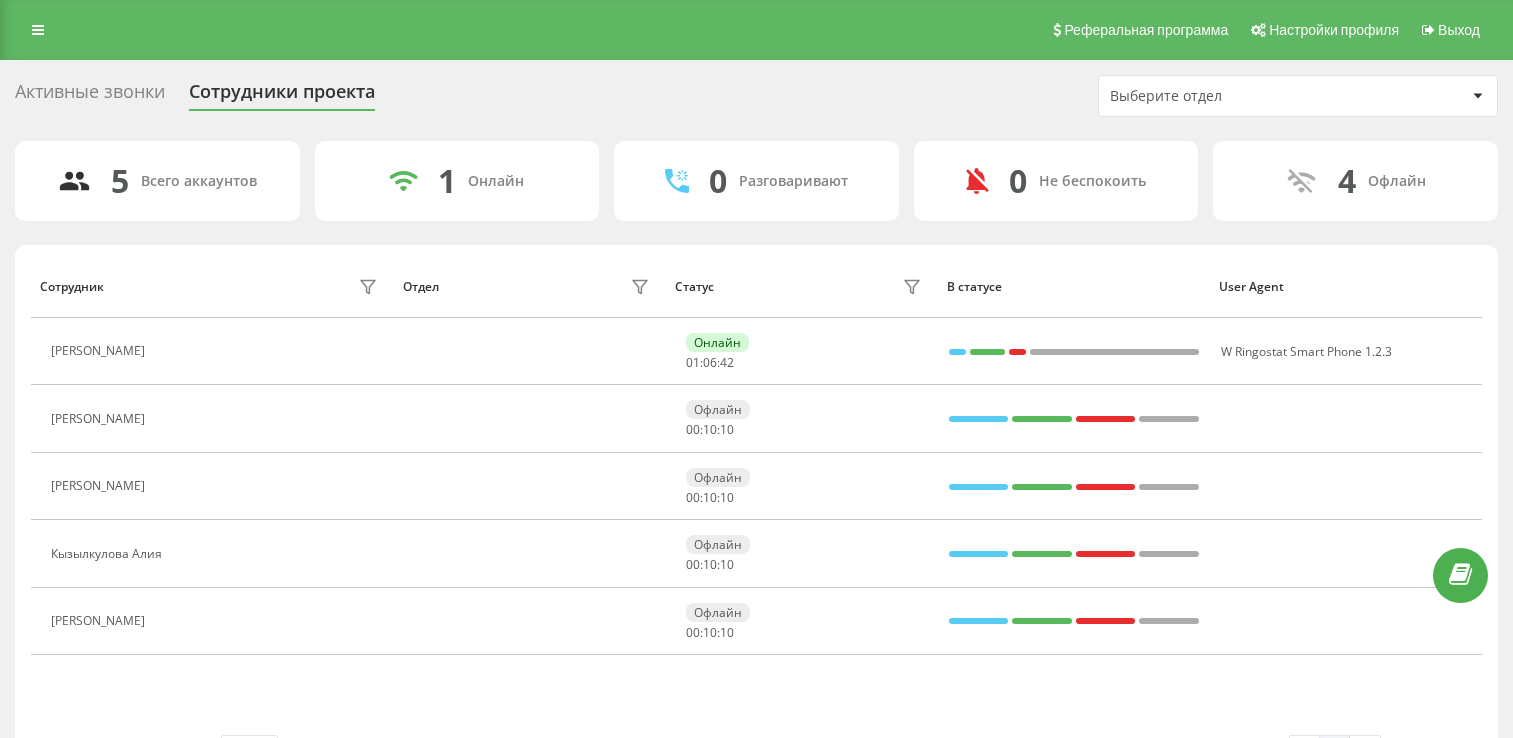 scroll, scrollTop: 0, scrollLeft: 0, axis: both 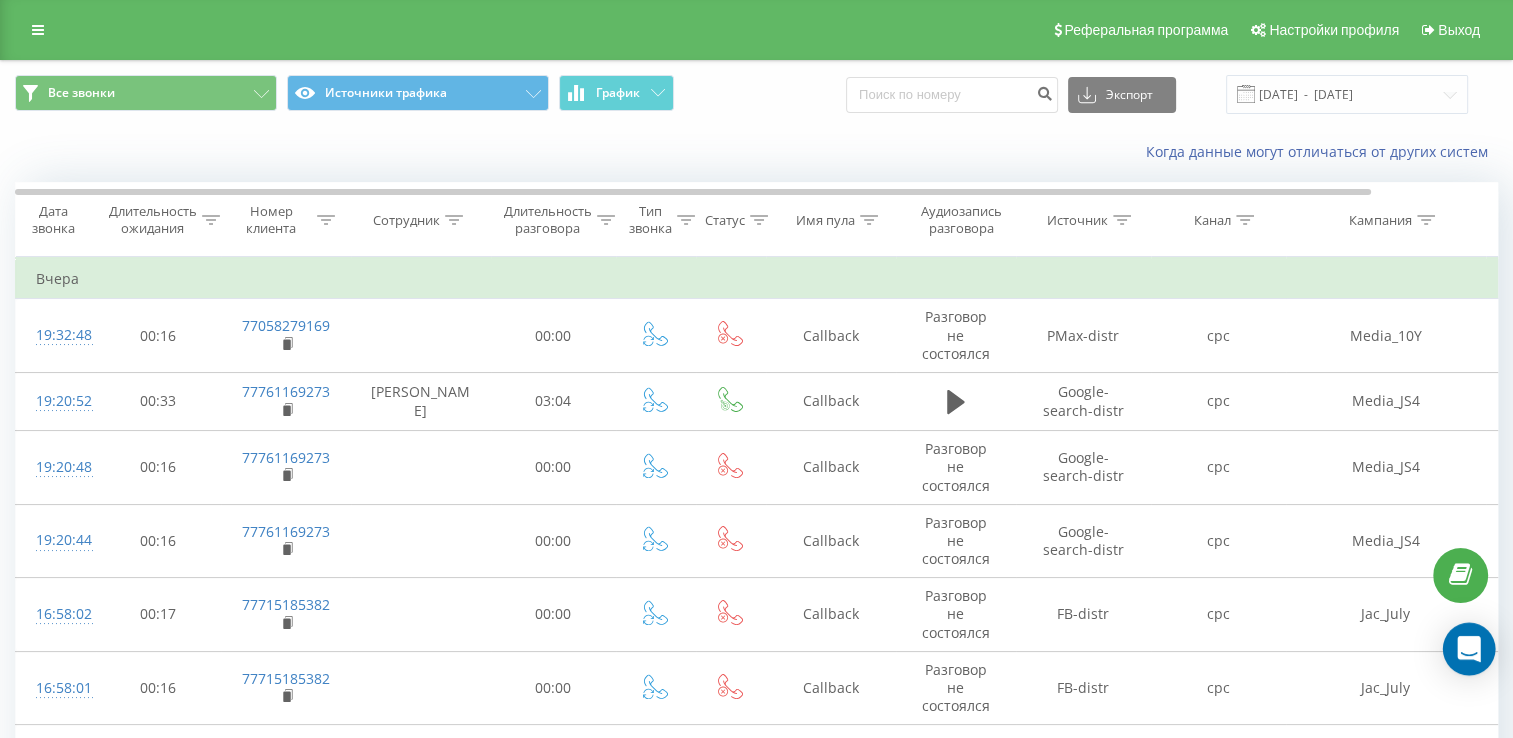 click 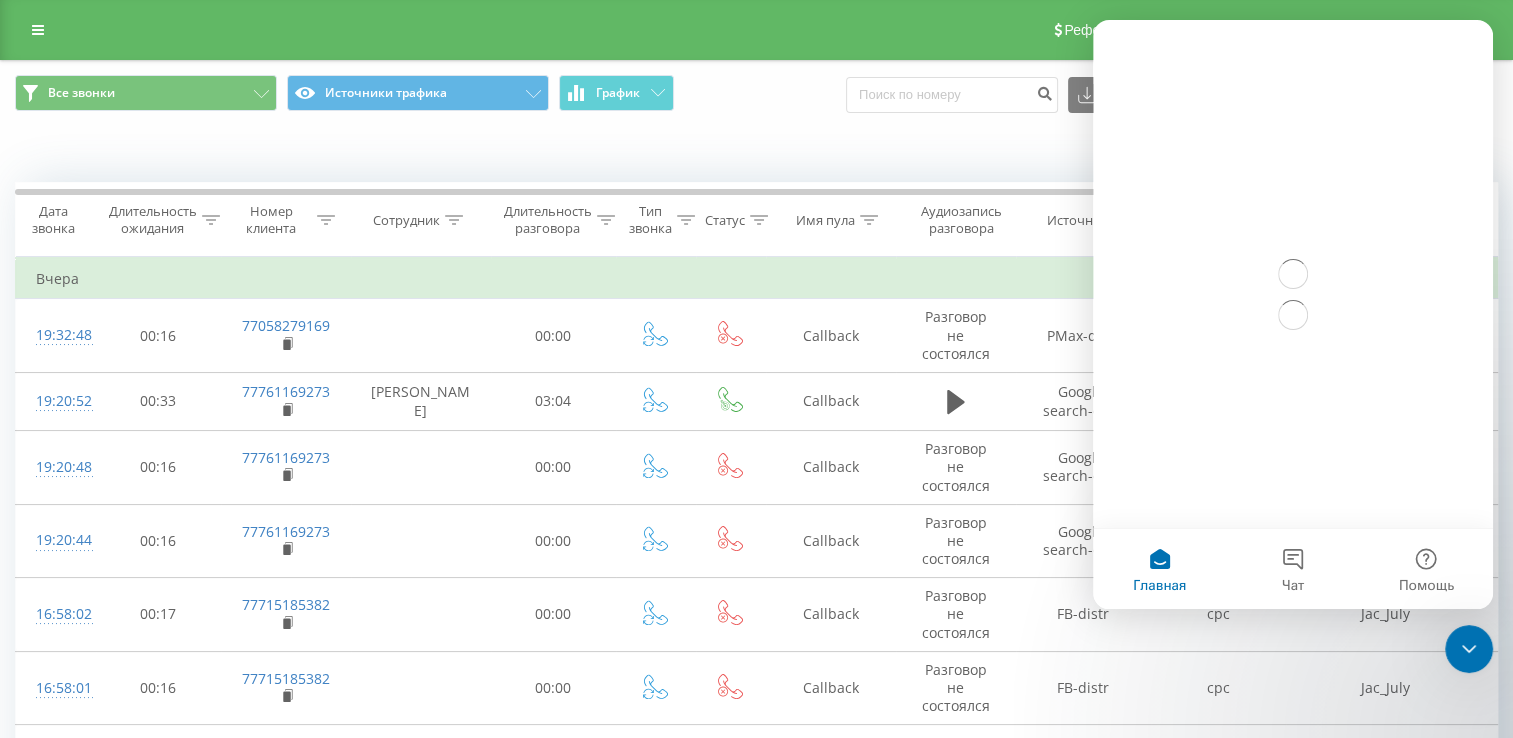 scroll, scrollTop: 0, scrollLeft: 0, axis: both 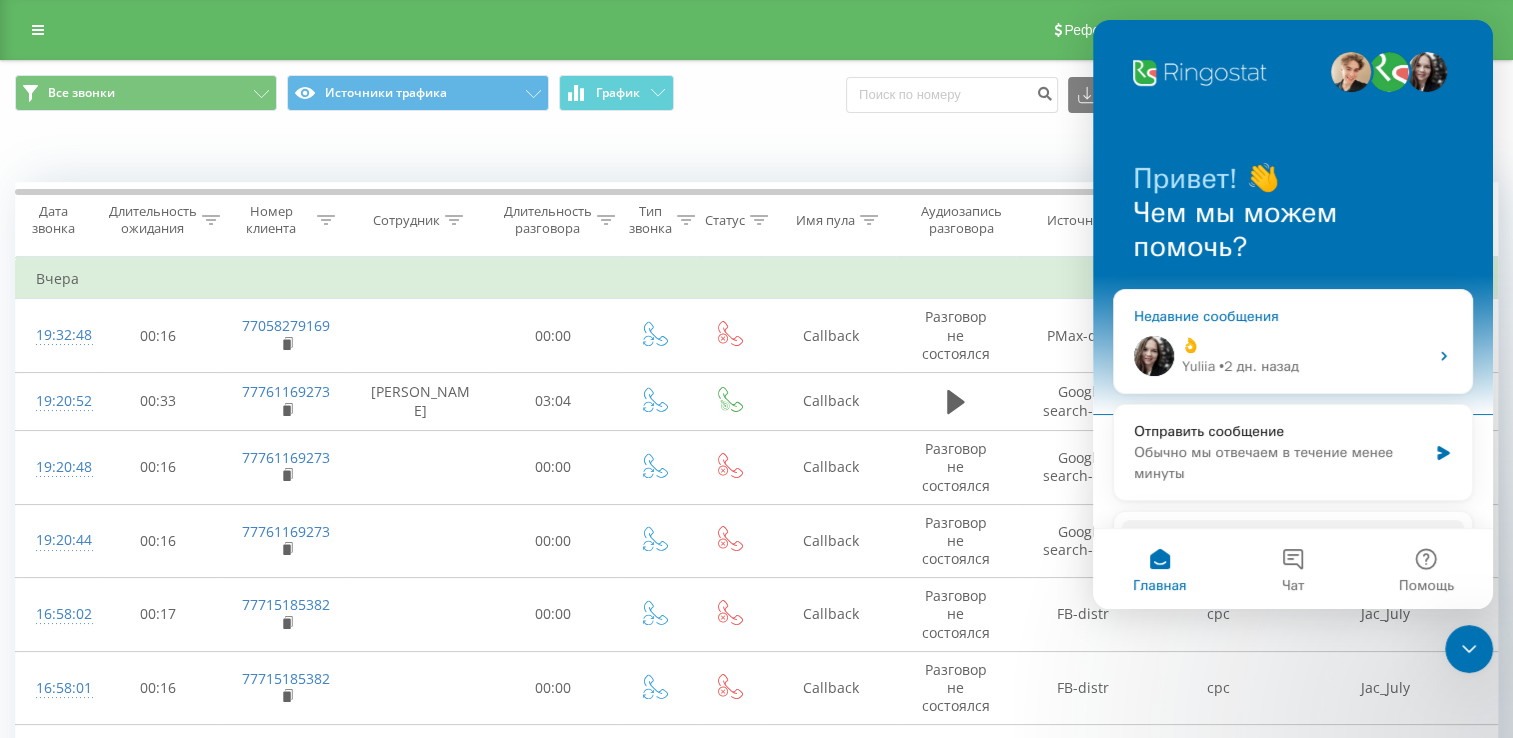 click on "👌 Yuliia •  2 дн. назад" at bounding box center [1293, 356] 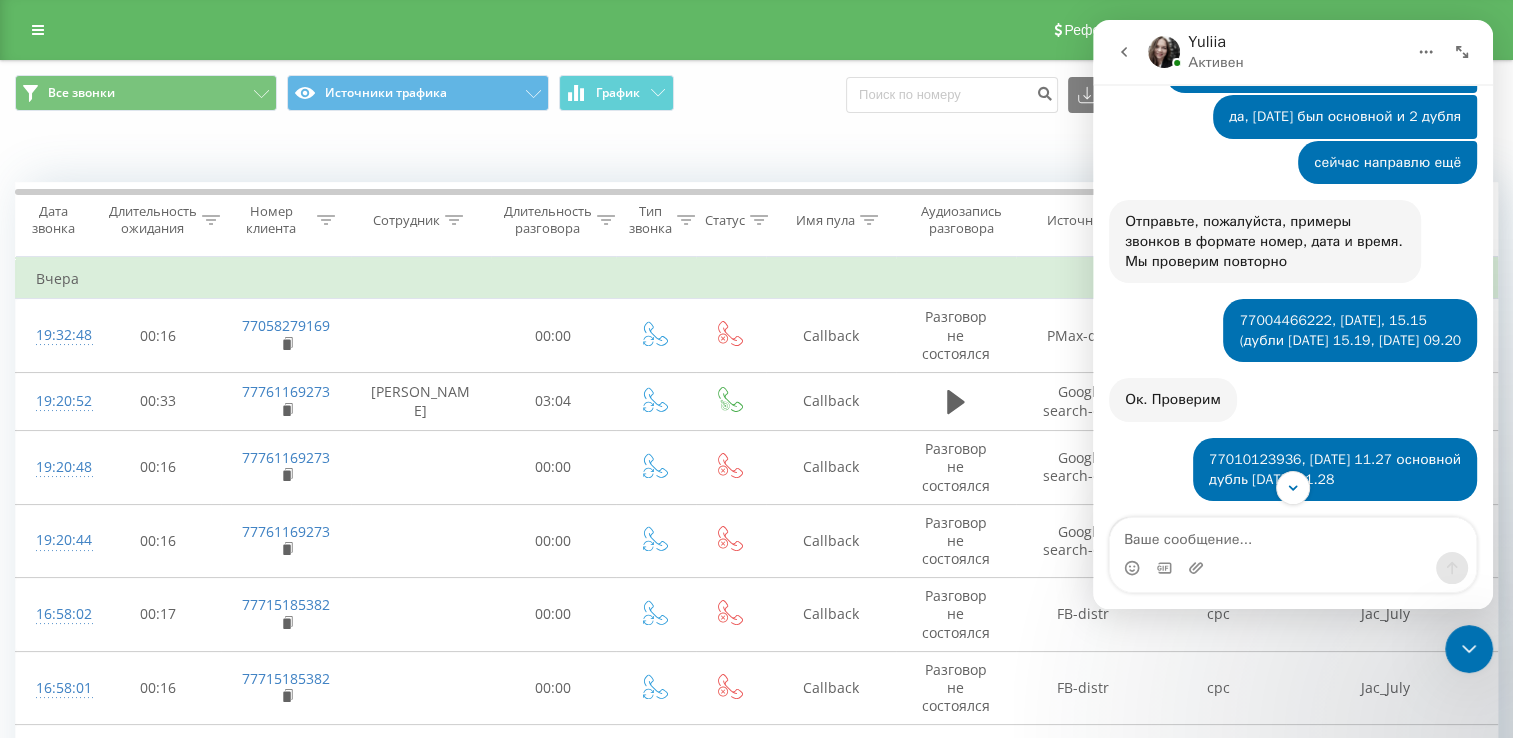 scroll, scrollTop: 8095, scrollLeft: 0, axis: vertical 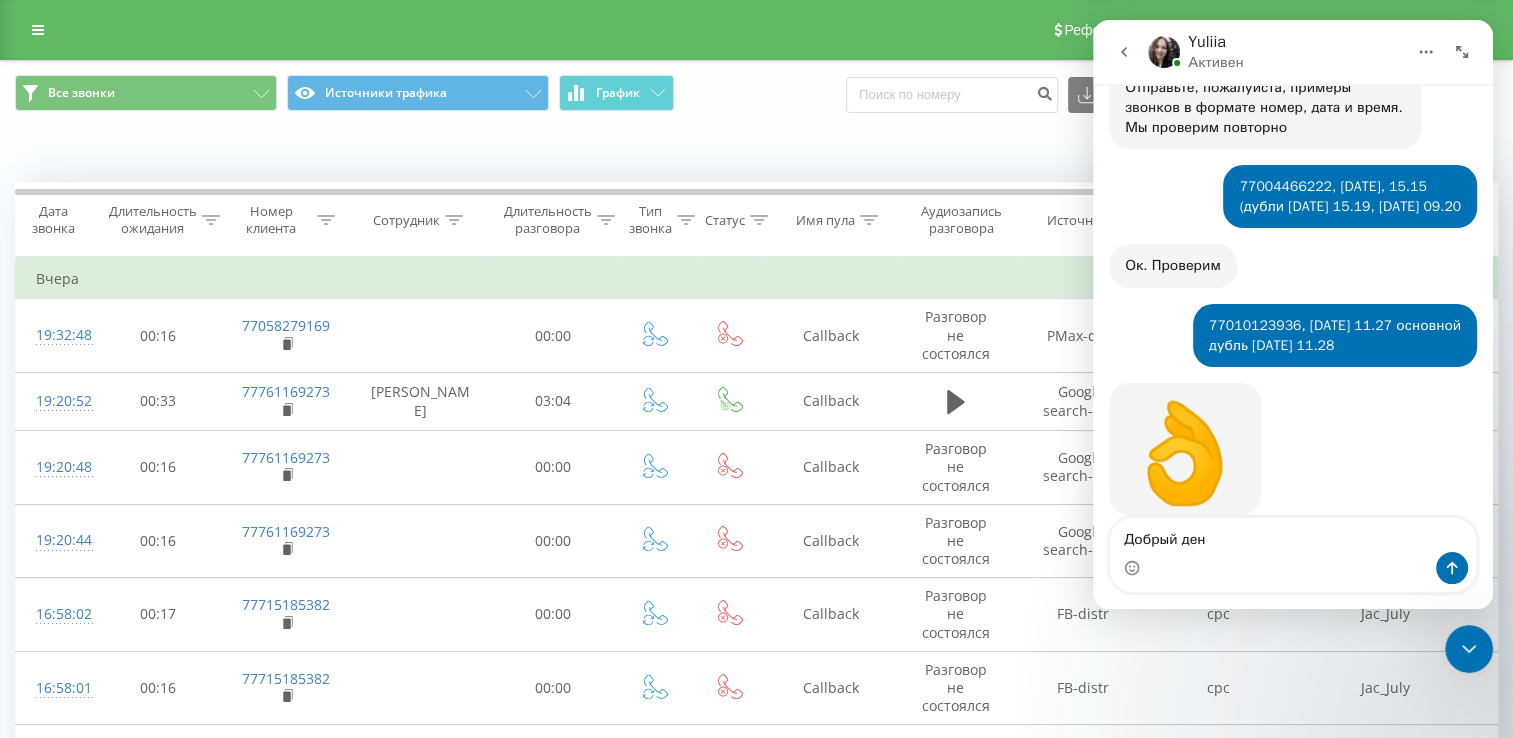 type on "Добрый день" 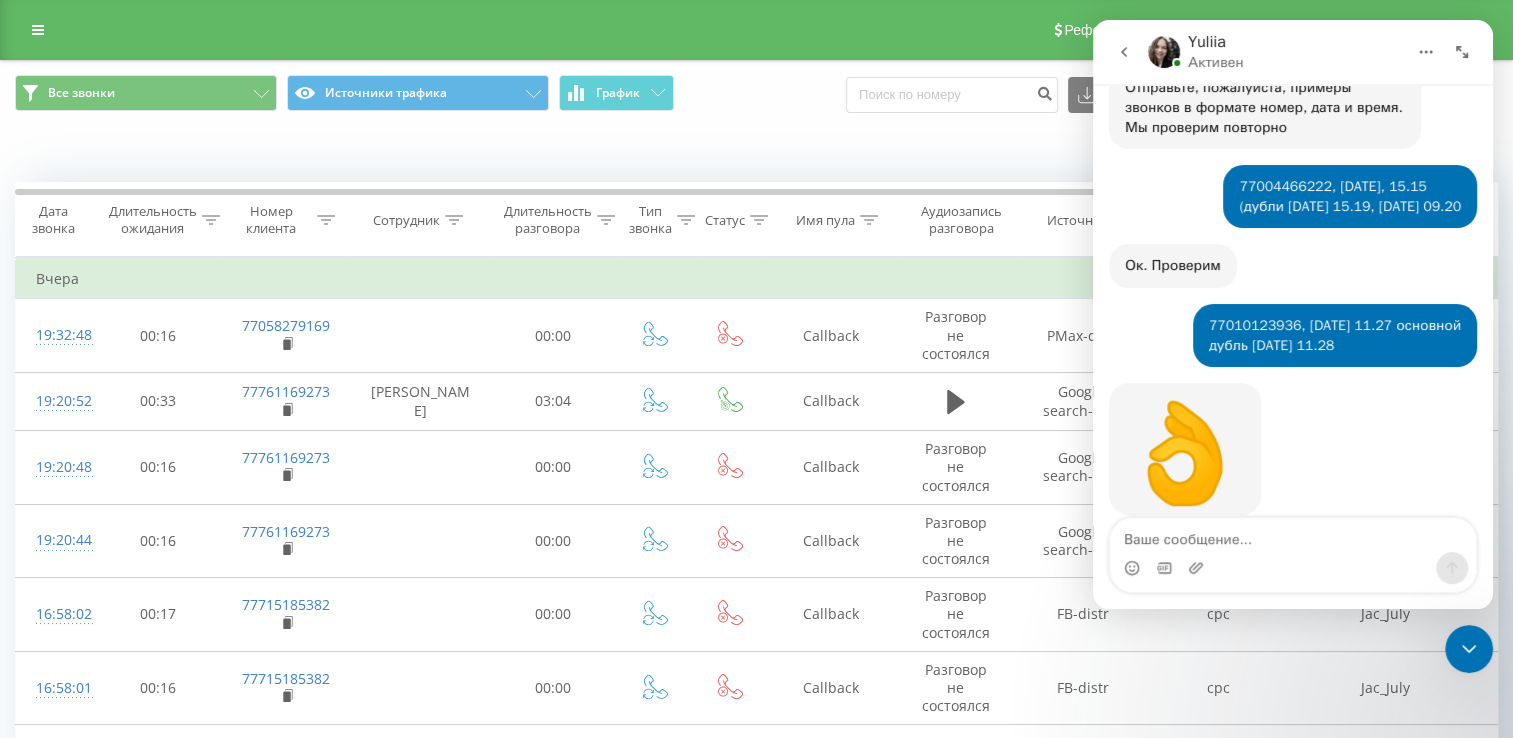 scroll, scrollTop: 8181, scrollLeft: 0, axis: vertical 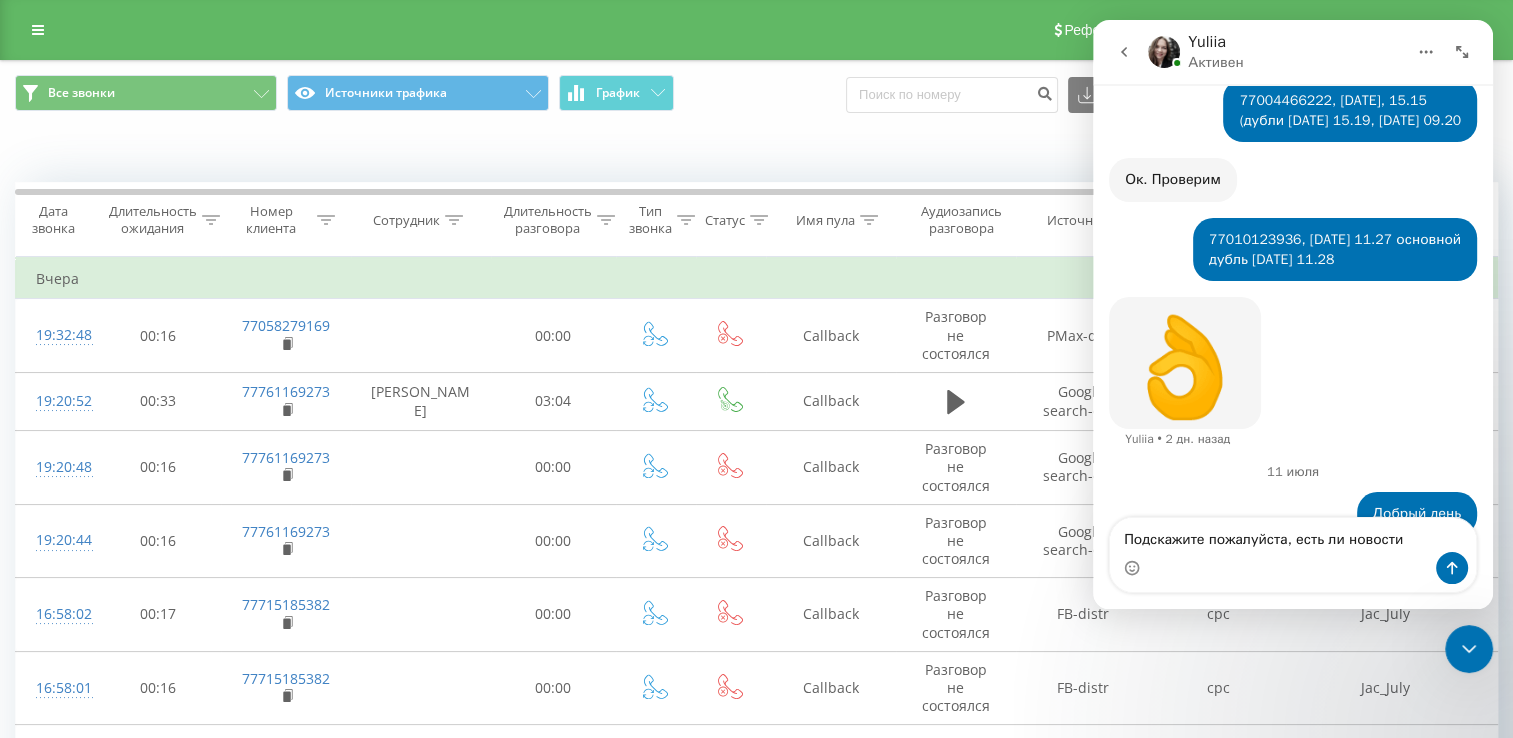 type on "Подскажите пожалуйста, есть ли новости?" 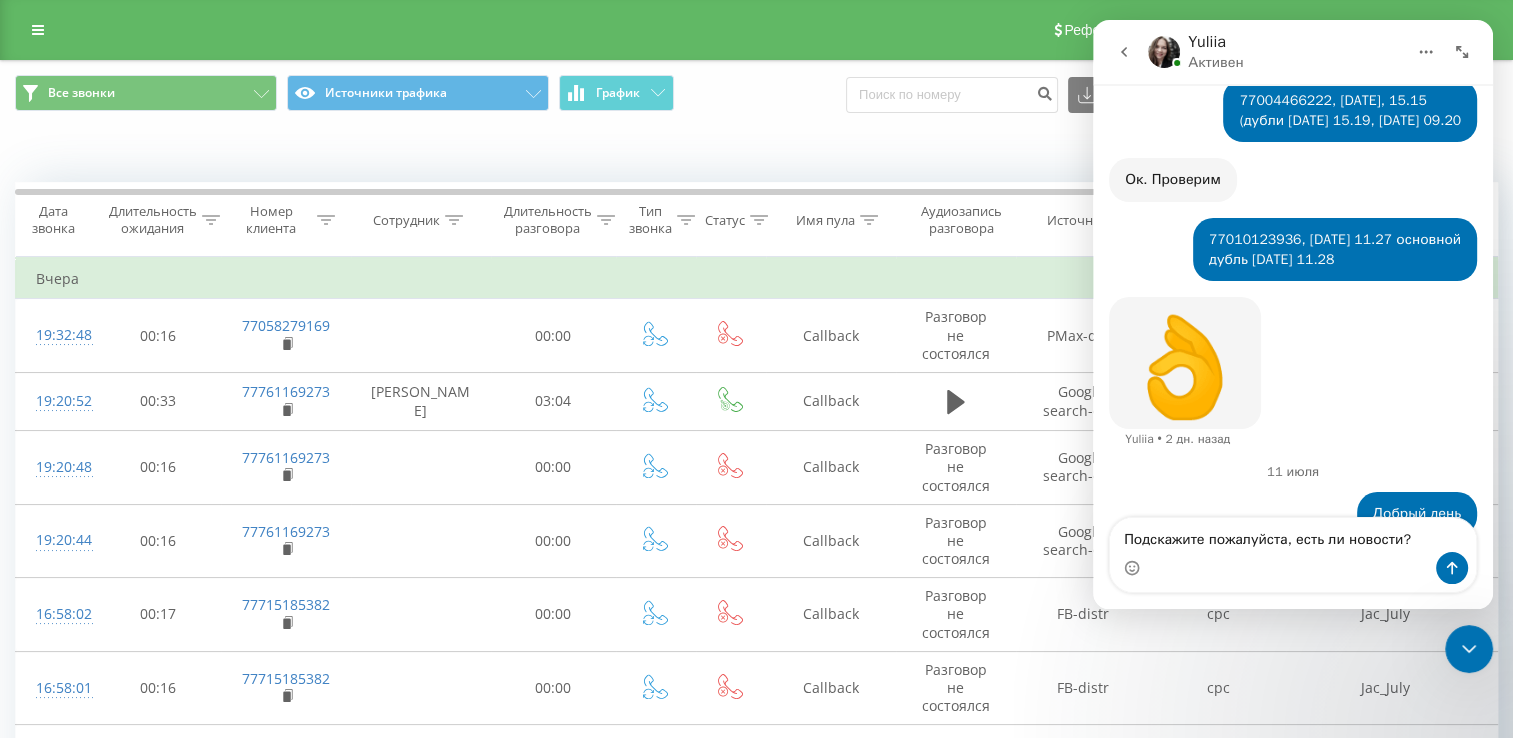 type 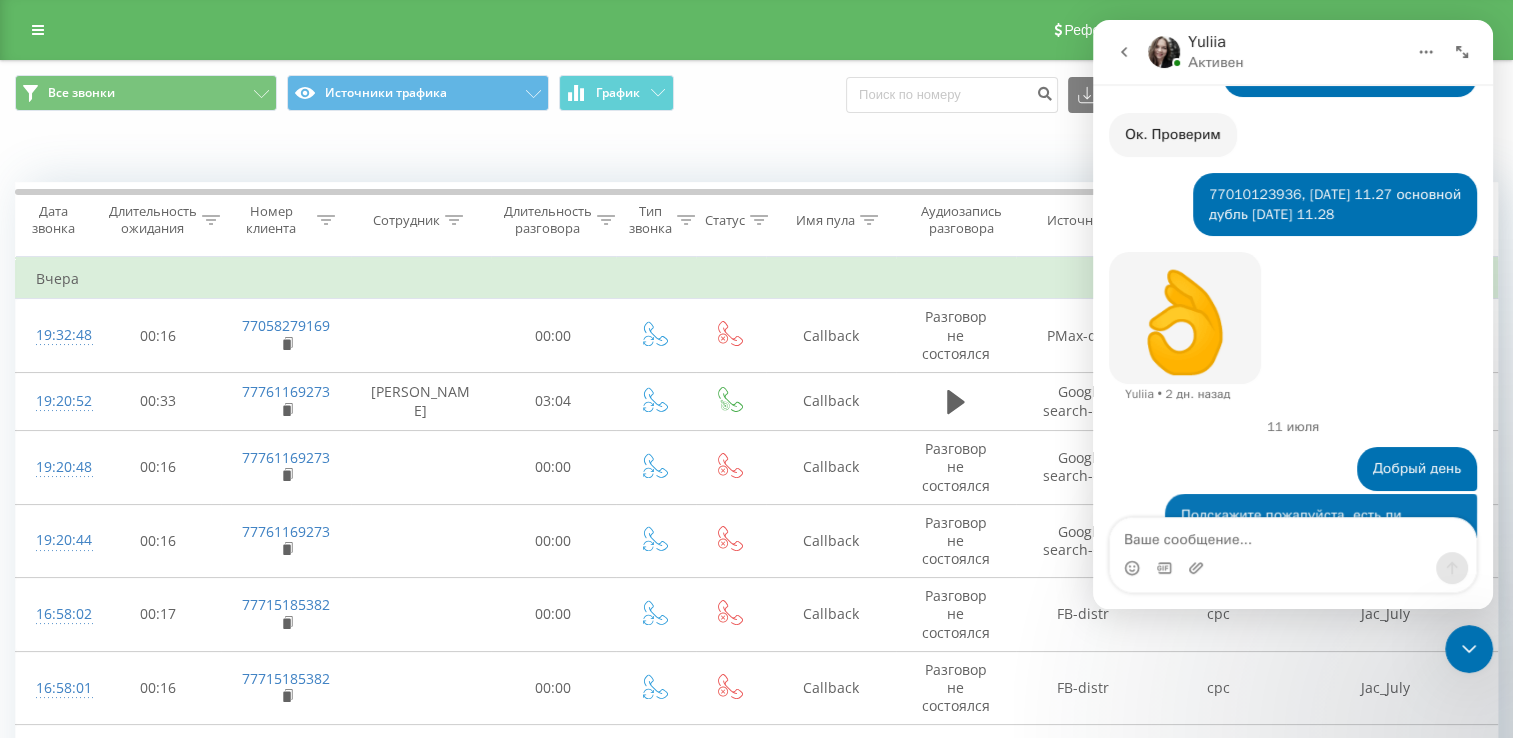 scroll, scrollTop: 8227, scrollLeft: 0, axis: vertical 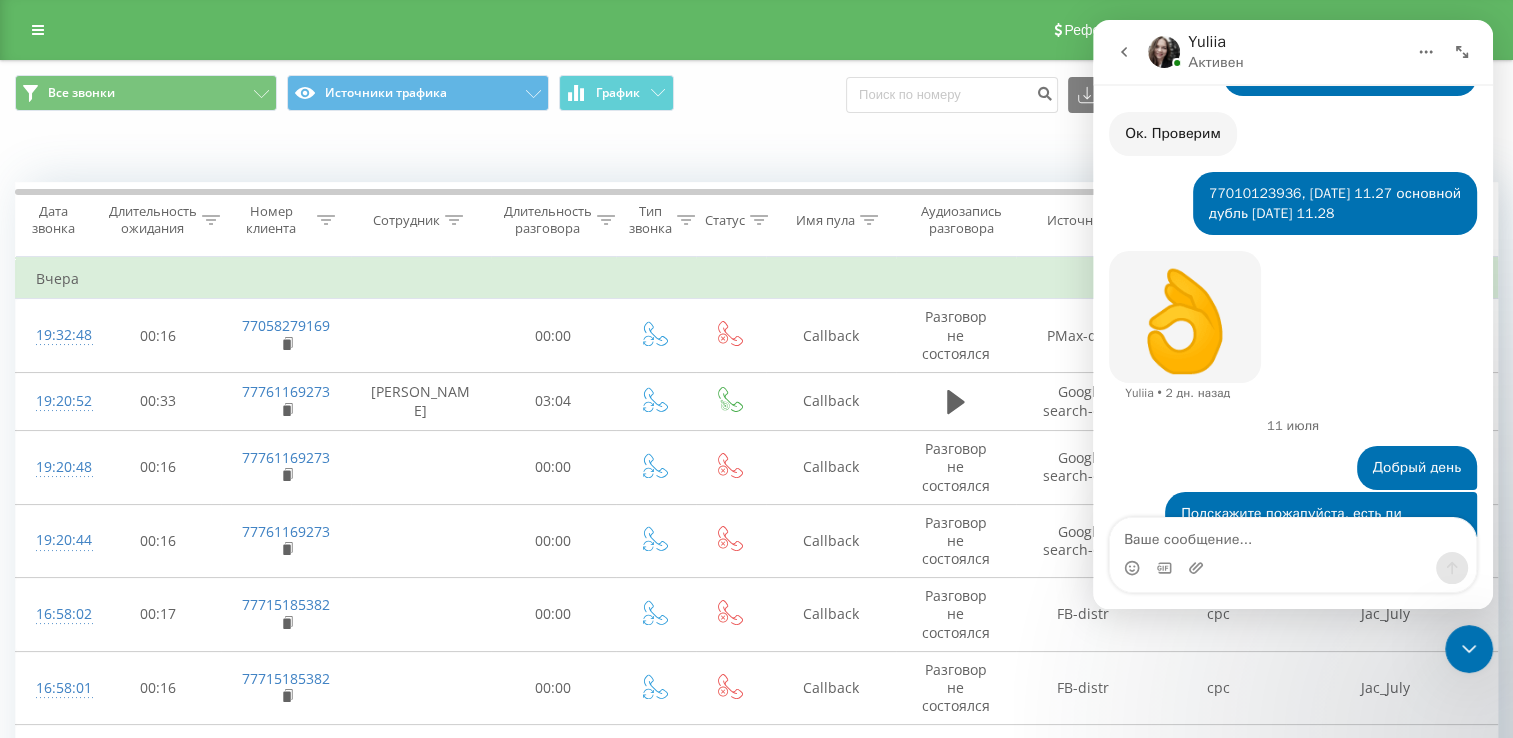 click 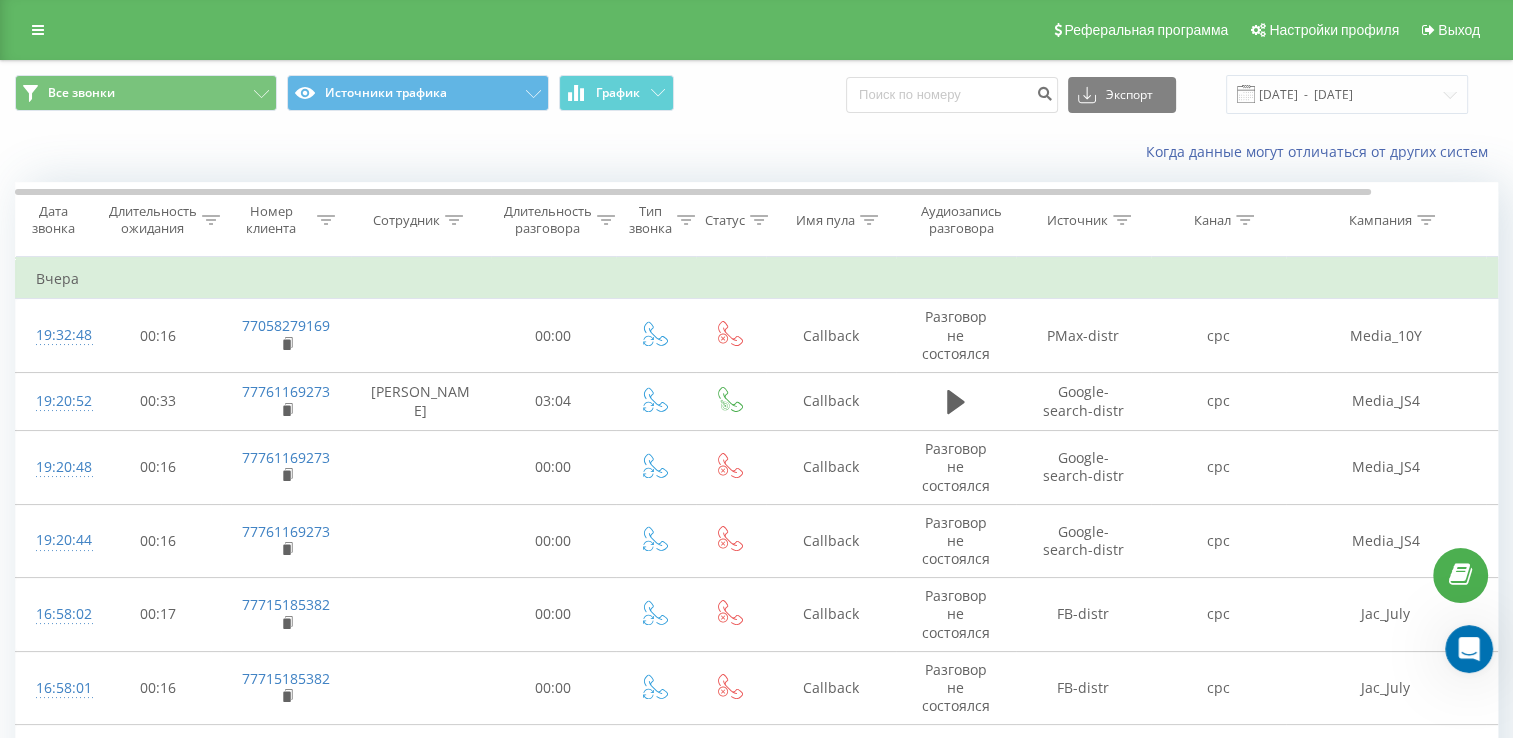scroll, scrollTop: 0, scrollLeft: 0, axis: both 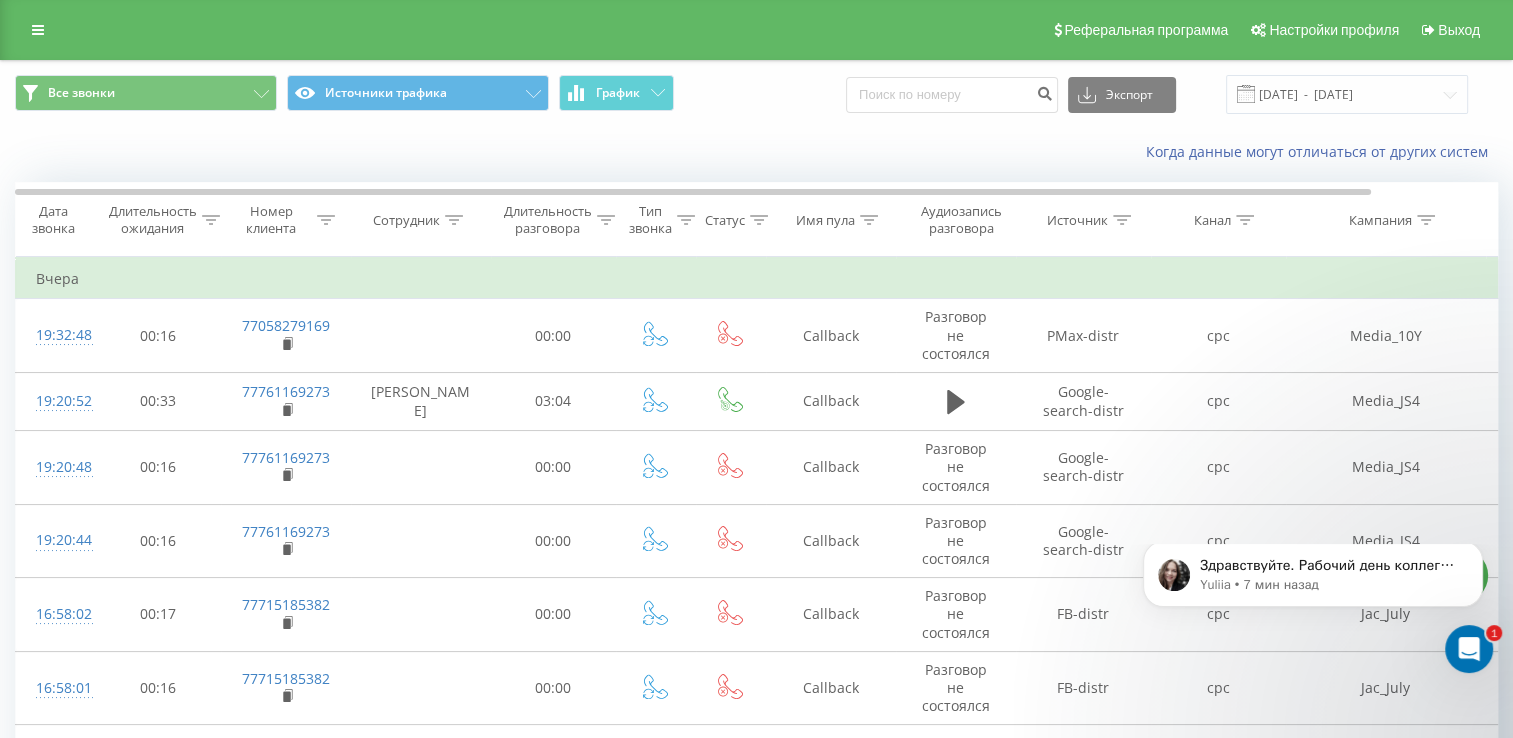 click at bounding box center (1469, 649) 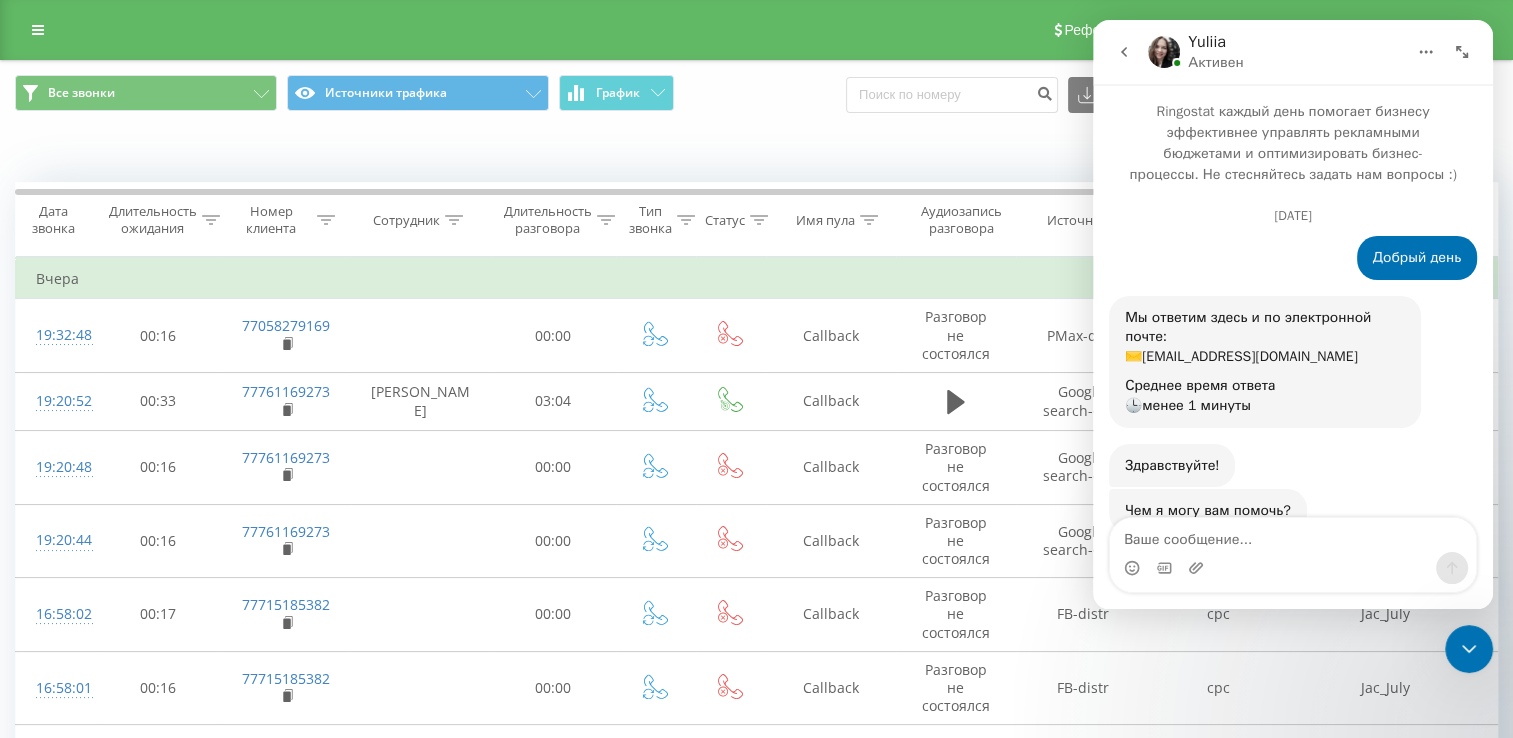 scroll, scrollTop: 3, scrollLeft: 0, axis: vertical 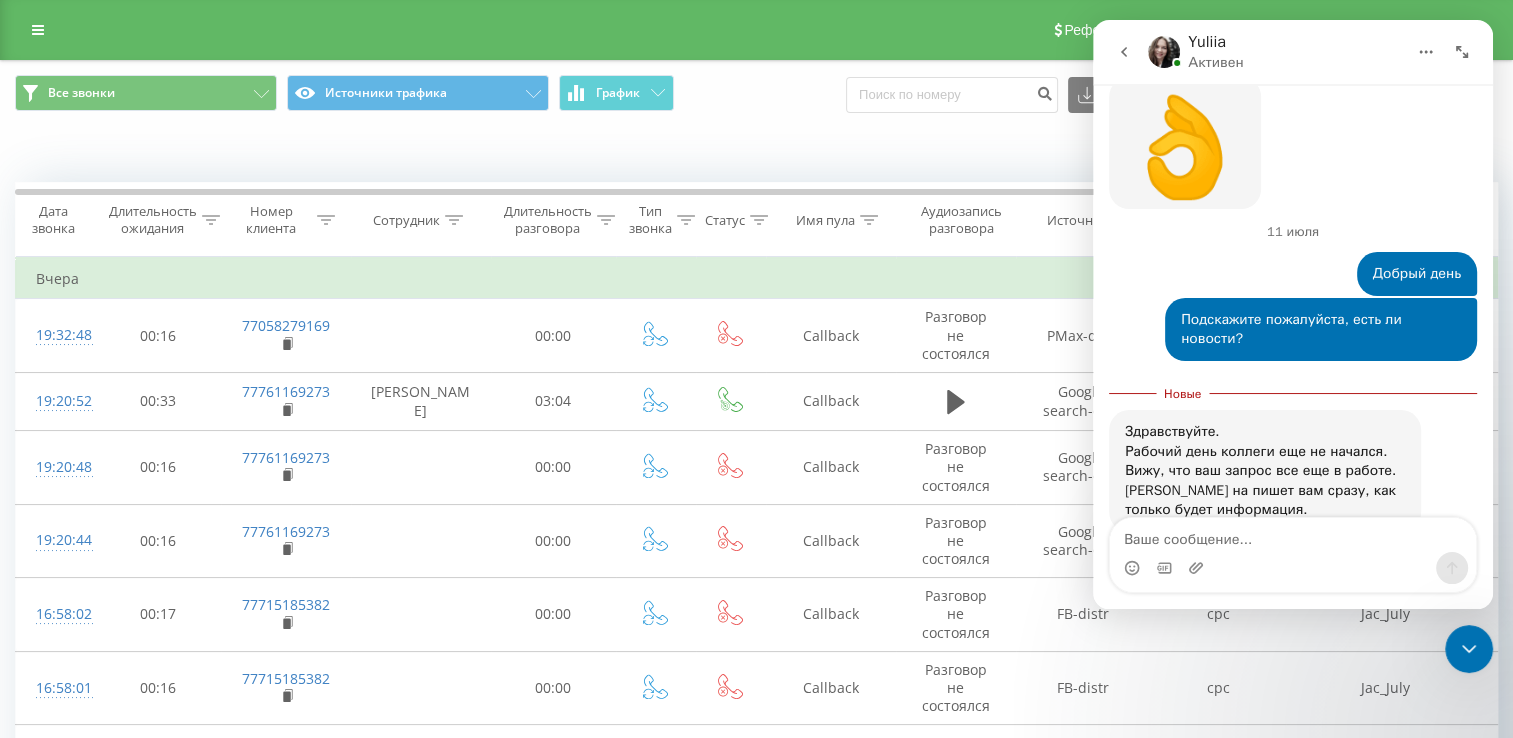 click on "Здравствуйте. Рабочий день коллеги еще не начался. Вижу, что ваш запрос все еще в работе. Артур на пишет вам сразу, как только будет информация. Yuliia    •   7 мин назад" at bounding box center (1293, 493) 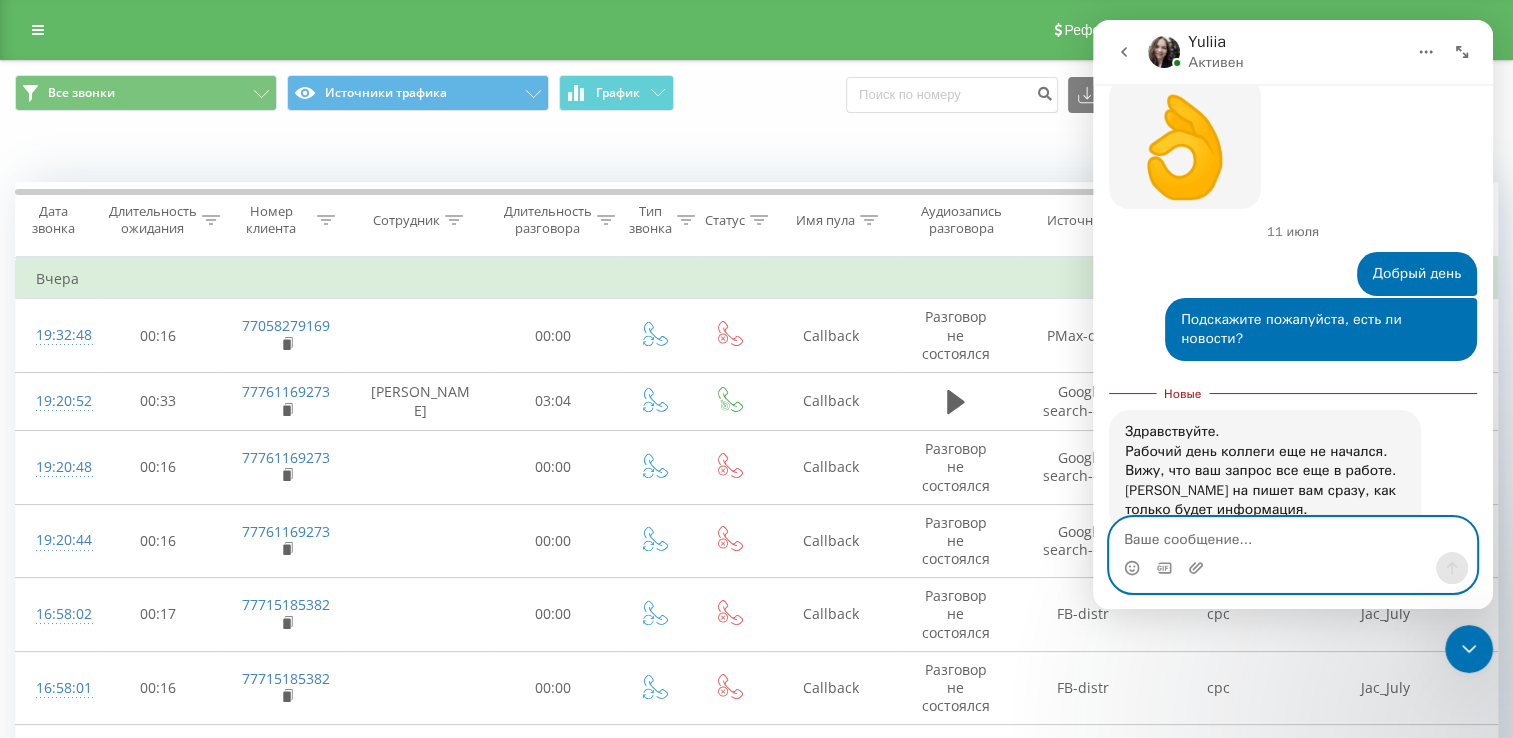 click at bounding box center [1293, 535] 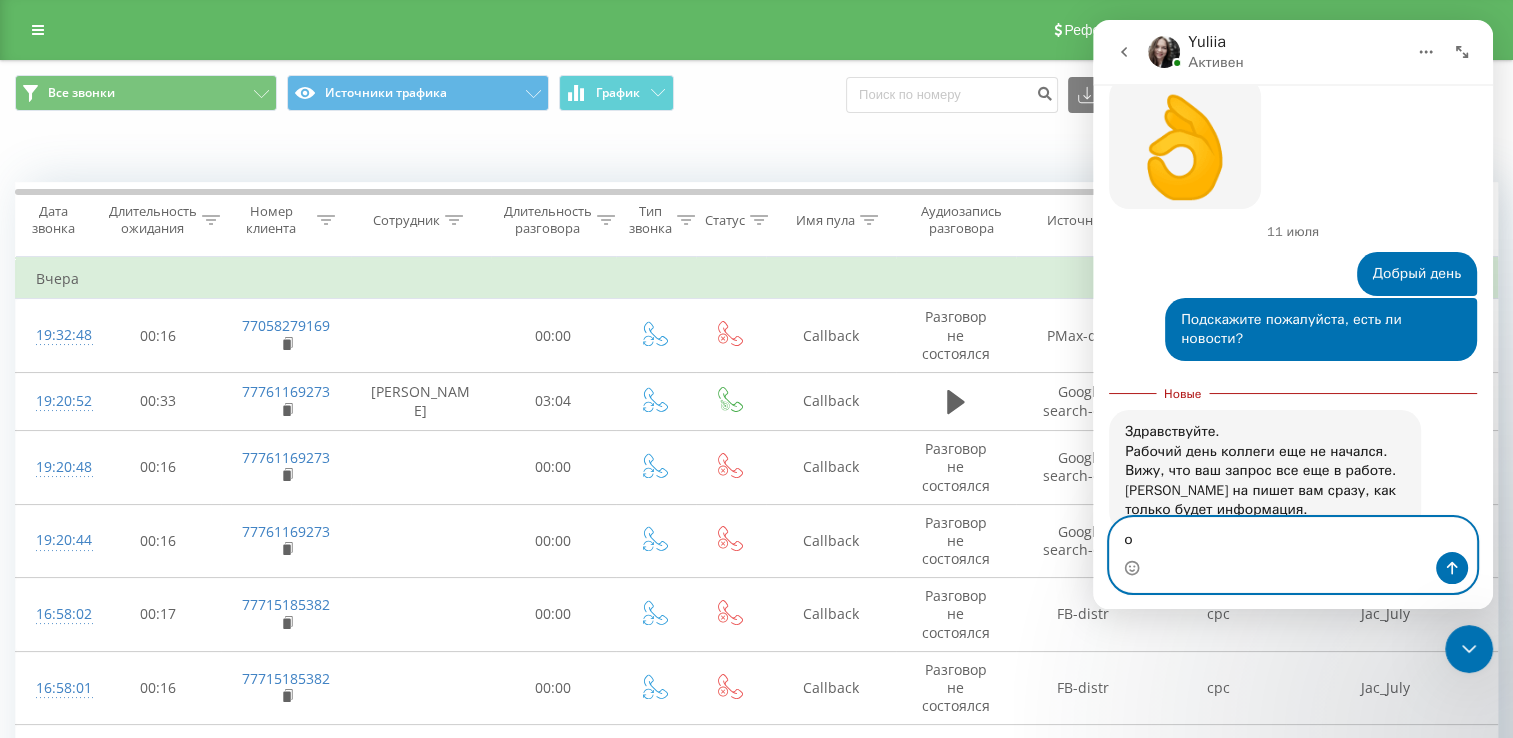 type on "ок" 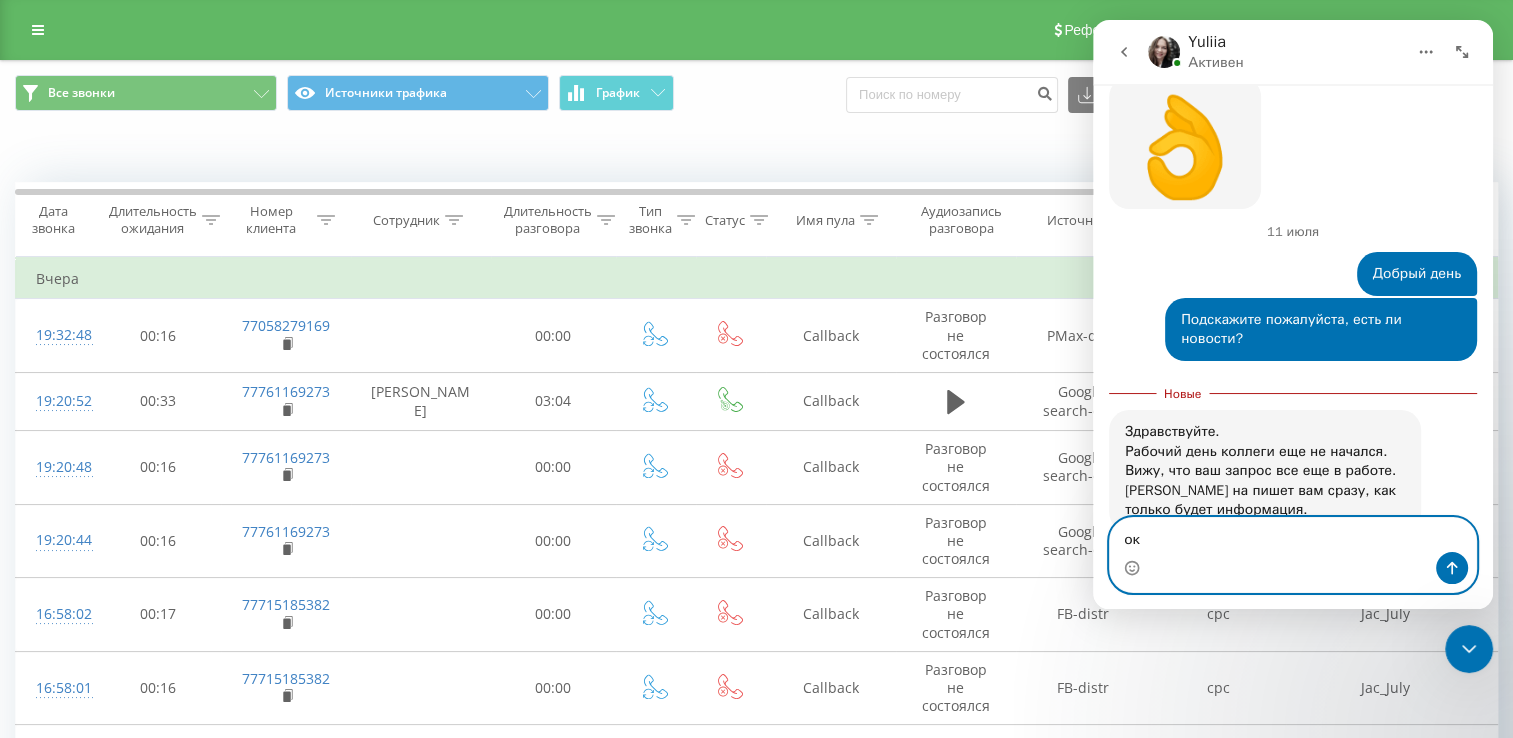 type 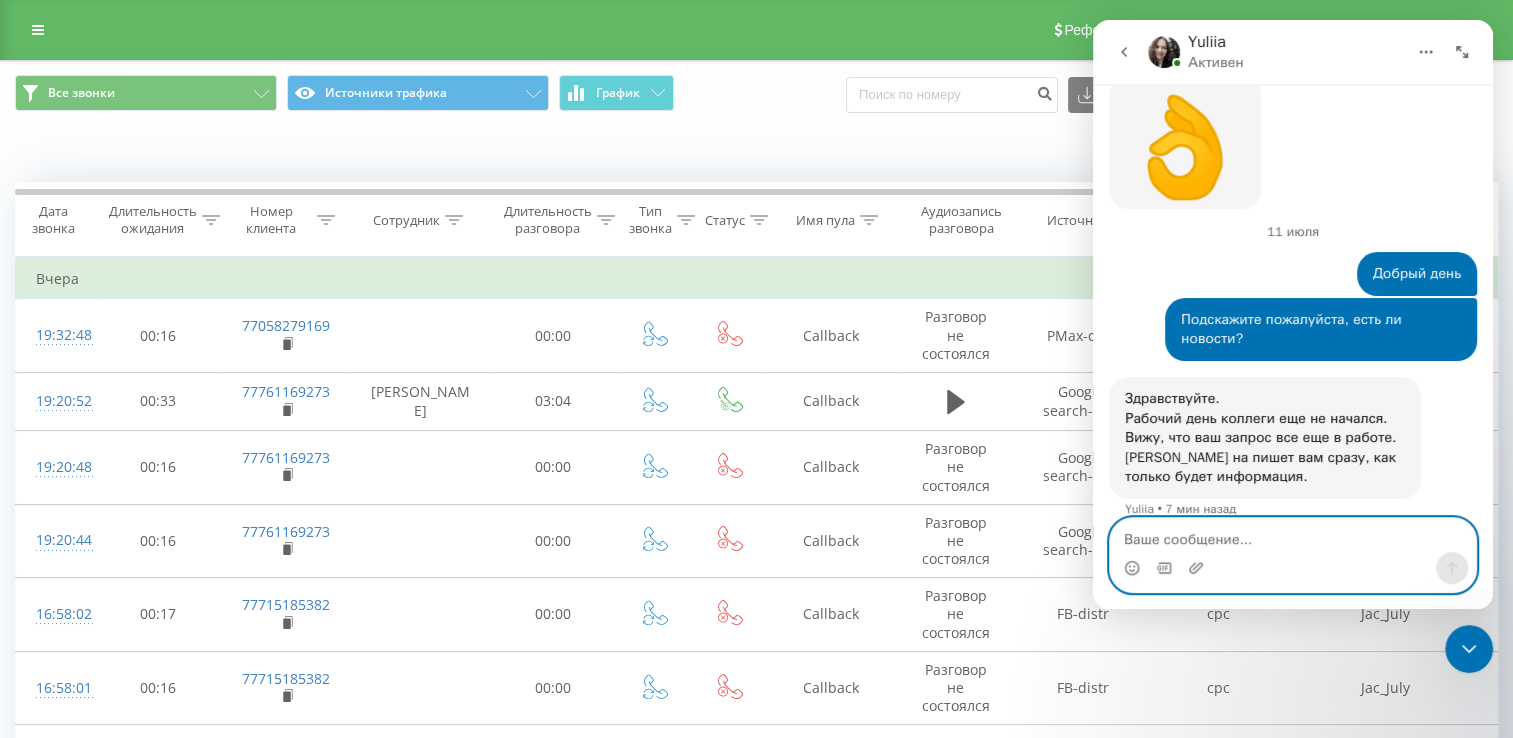 scroll, scrollTop: 8424, scrollLeft: 0, axis: vertical 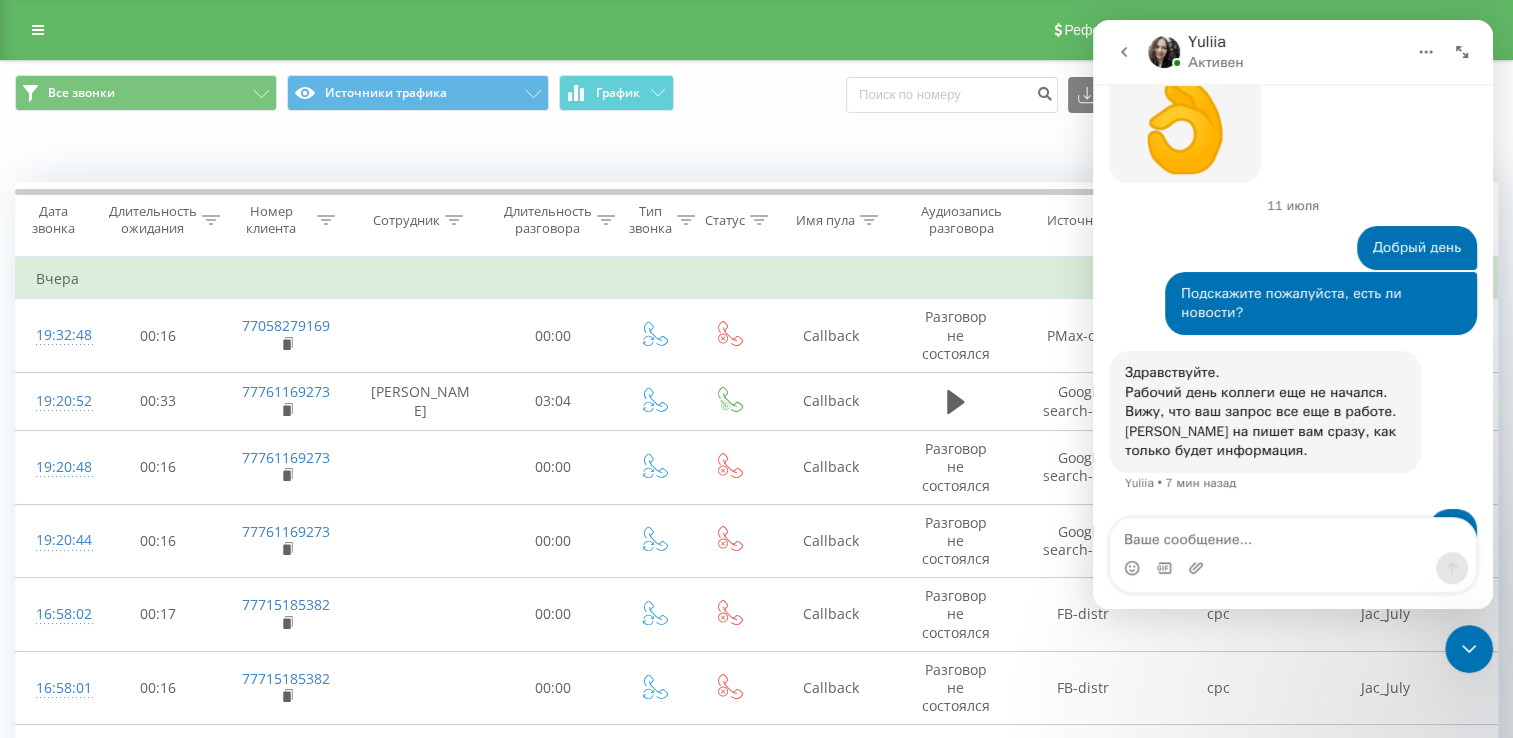 click on "ок    •   Только что" at bounding box center (1293, 543) 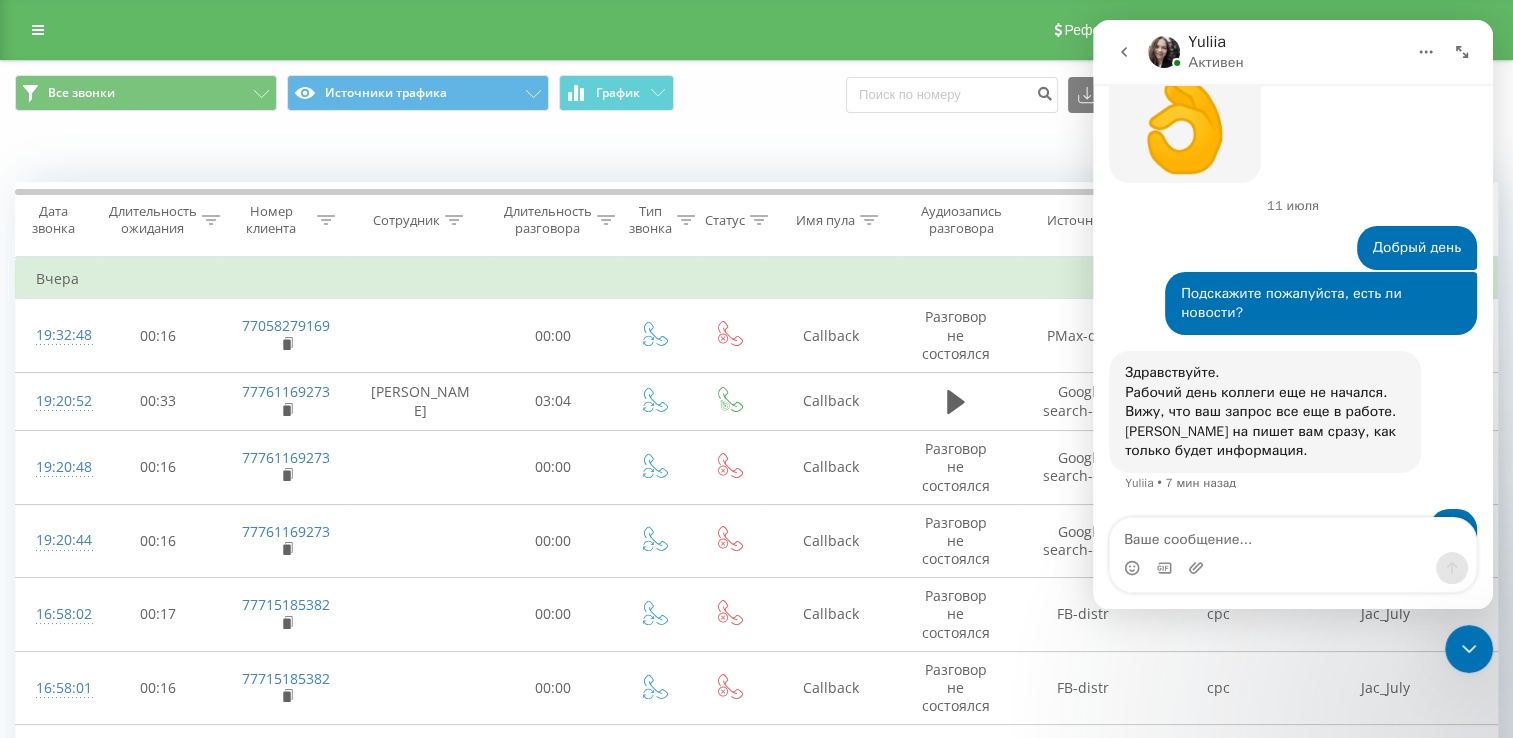 click on "Когда данные могут отличаться от других систем" at bounding box center [756, 152] 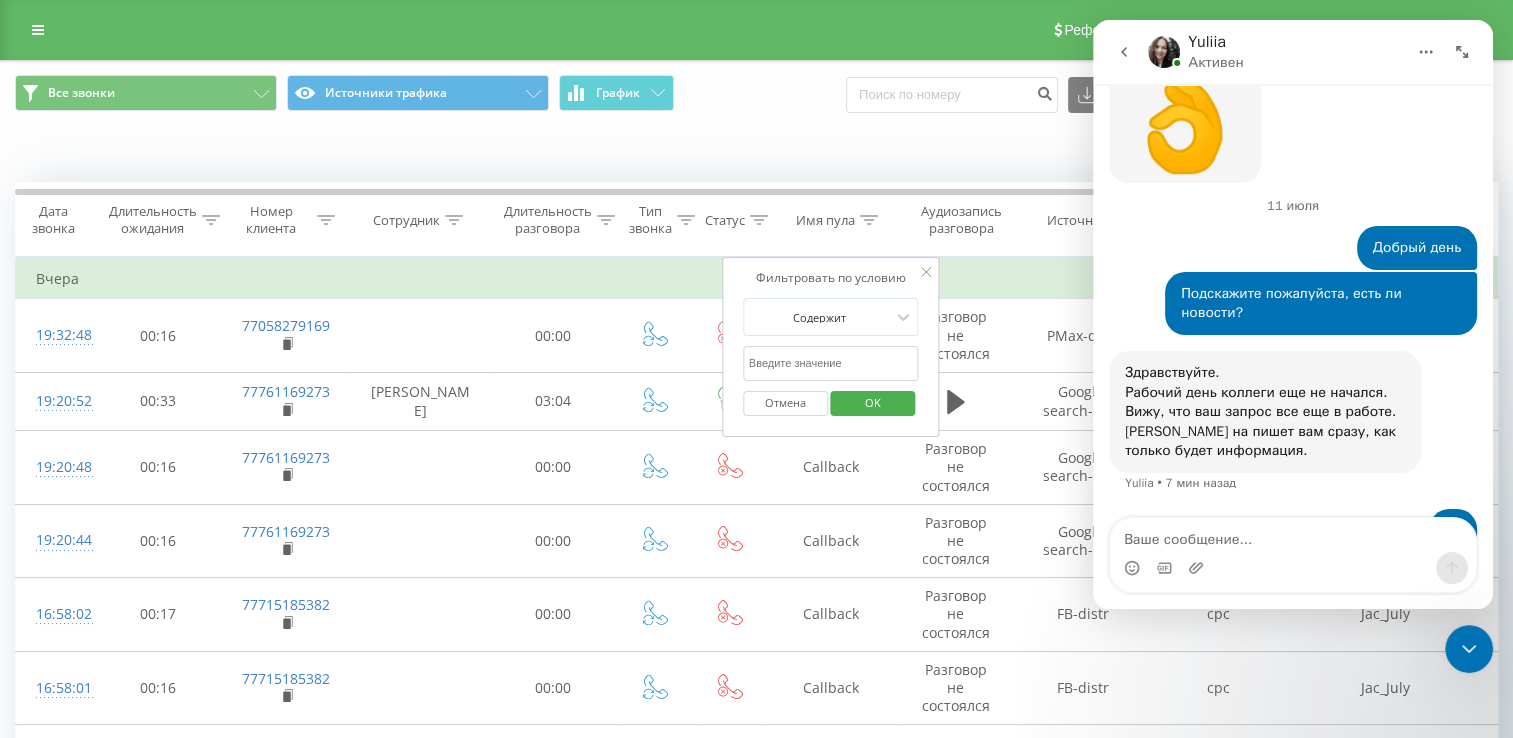 click on "Когда данные могут отличаться от других систем" at bounding box center (1040, 152) 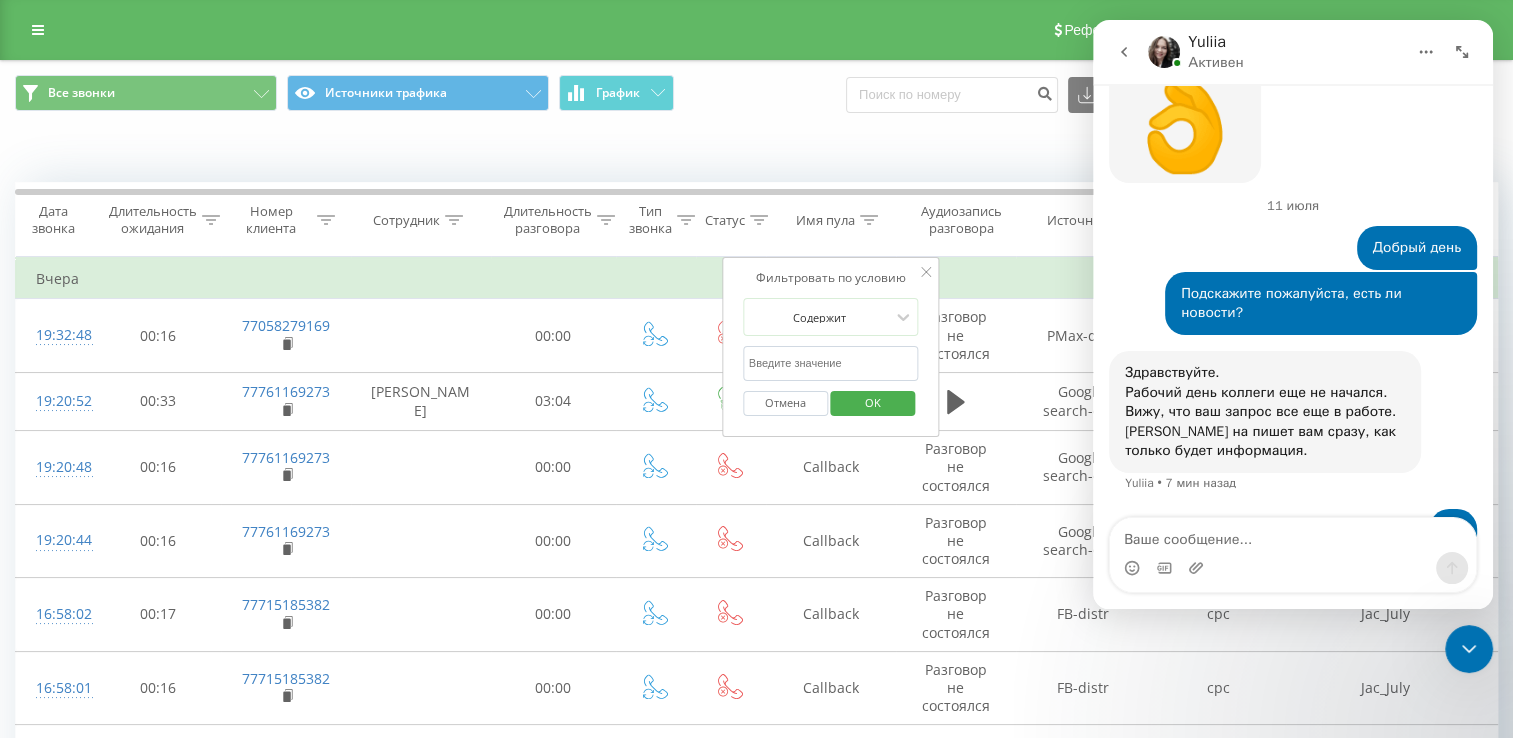 click 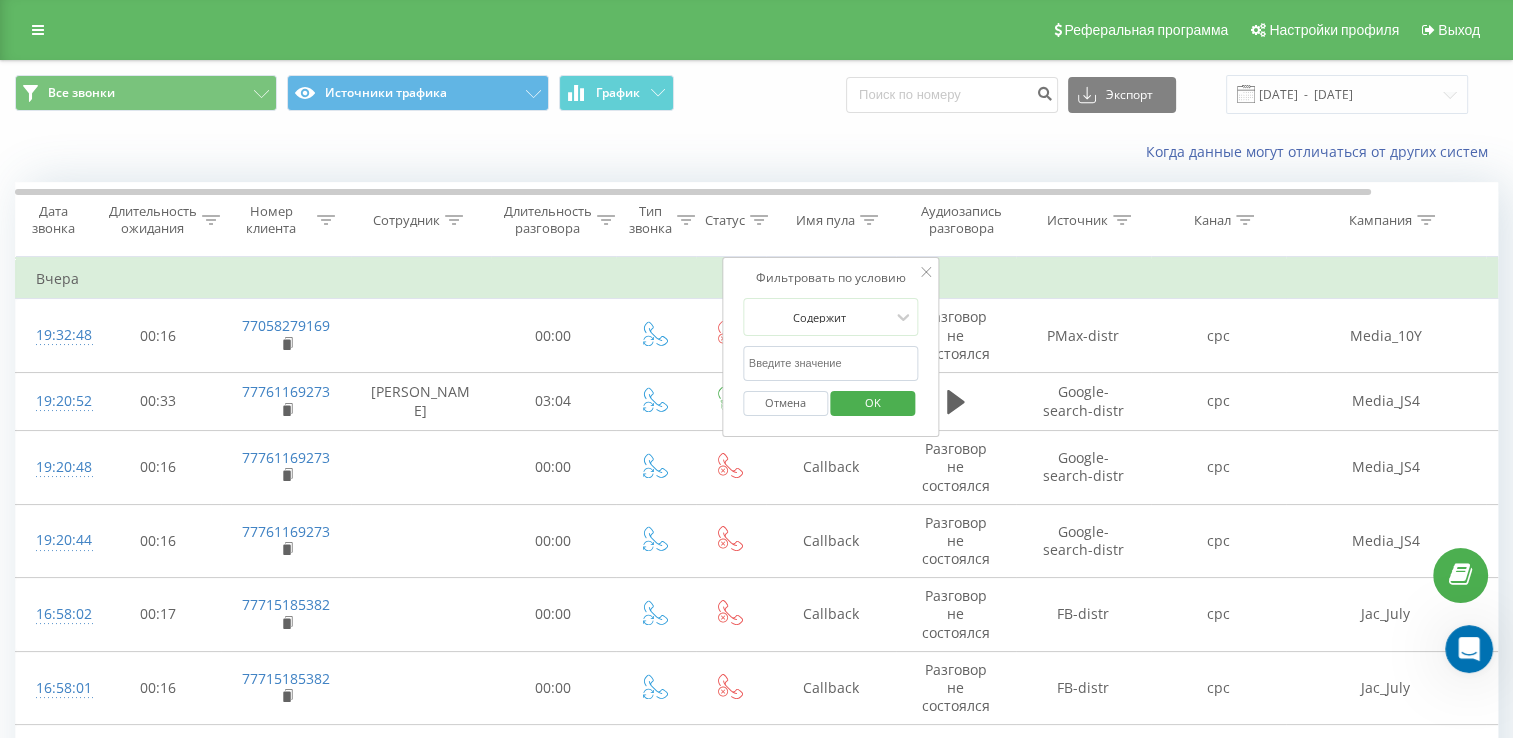 click 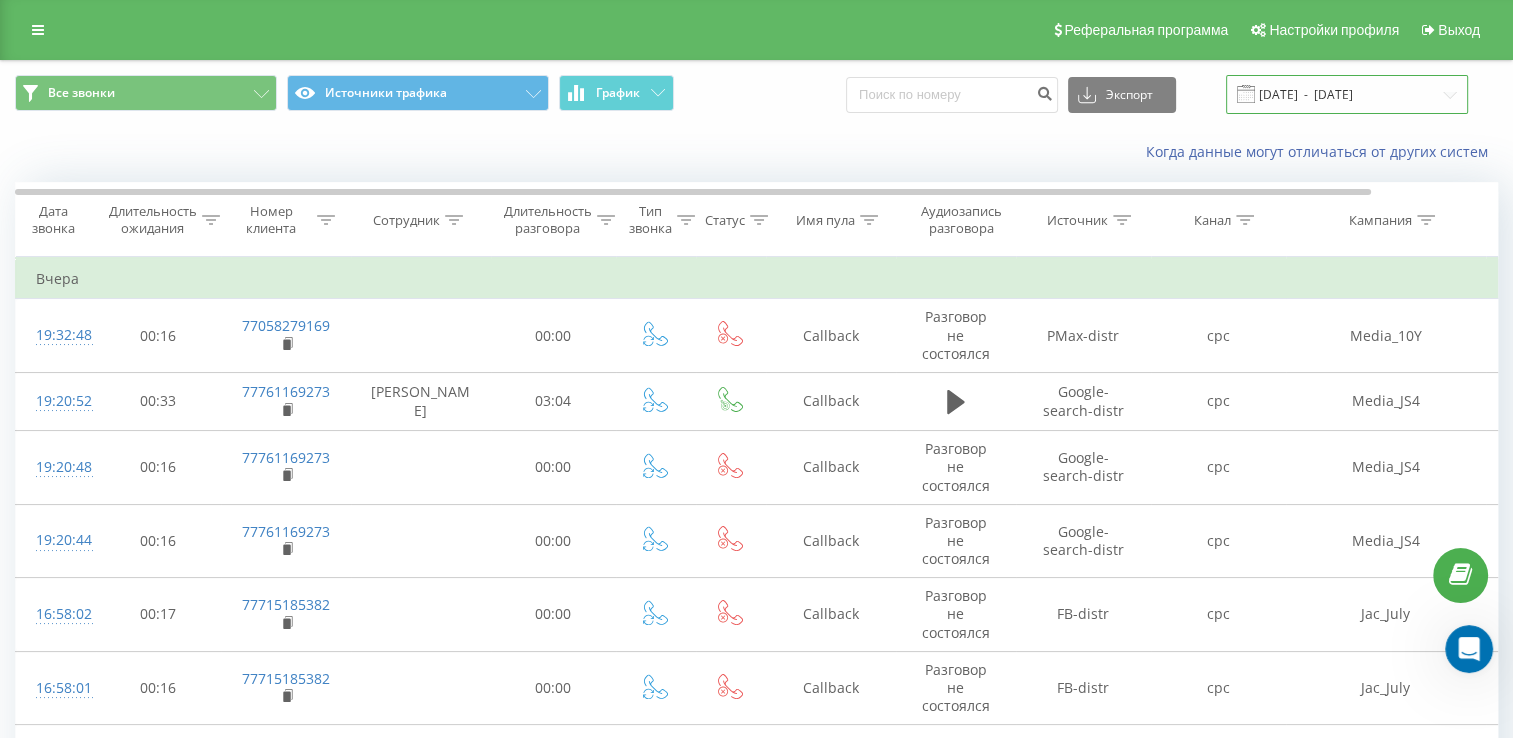 click on "10.07.2025  -  11.07.2025" at bounding box center (1347, 94) 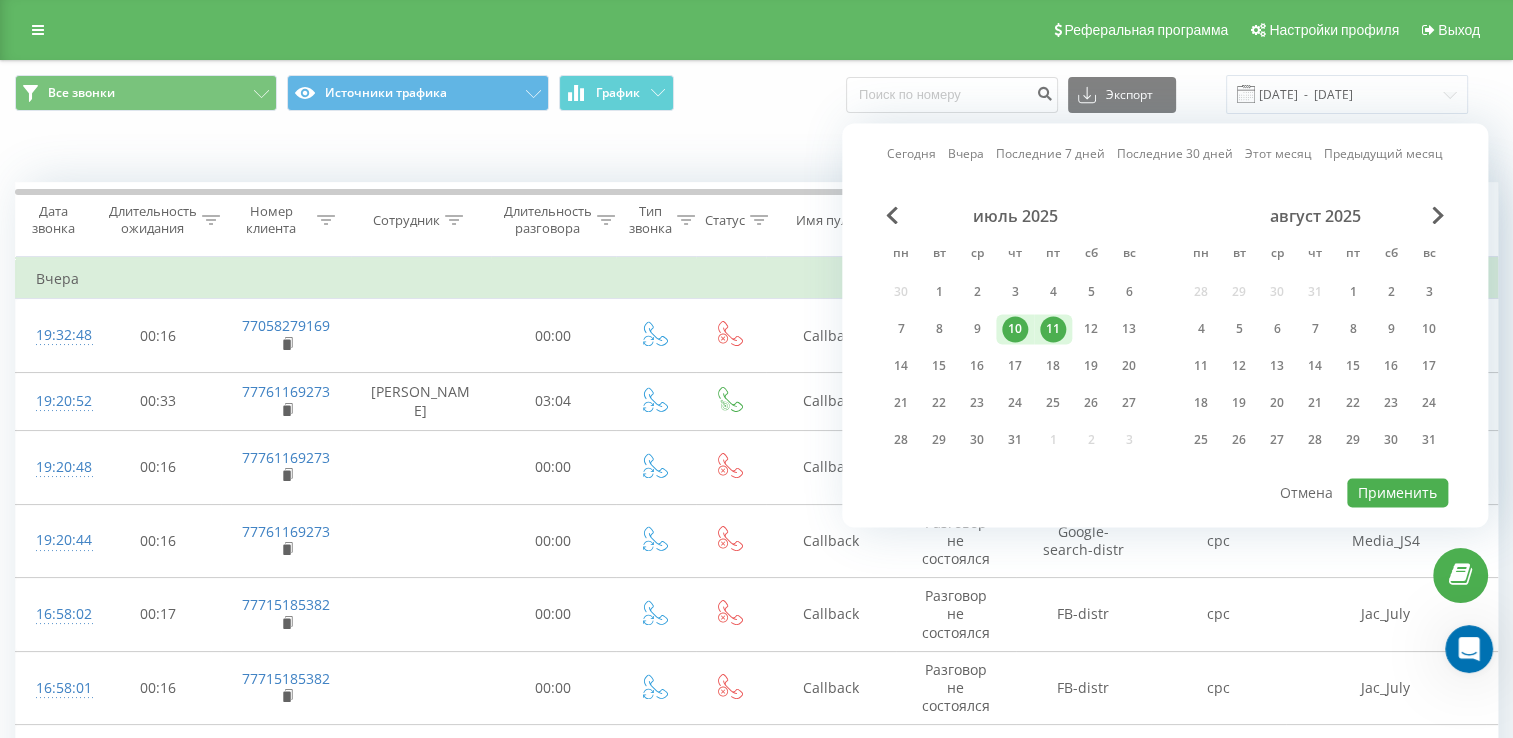 click on "11" at bounding box center (1053, 329) 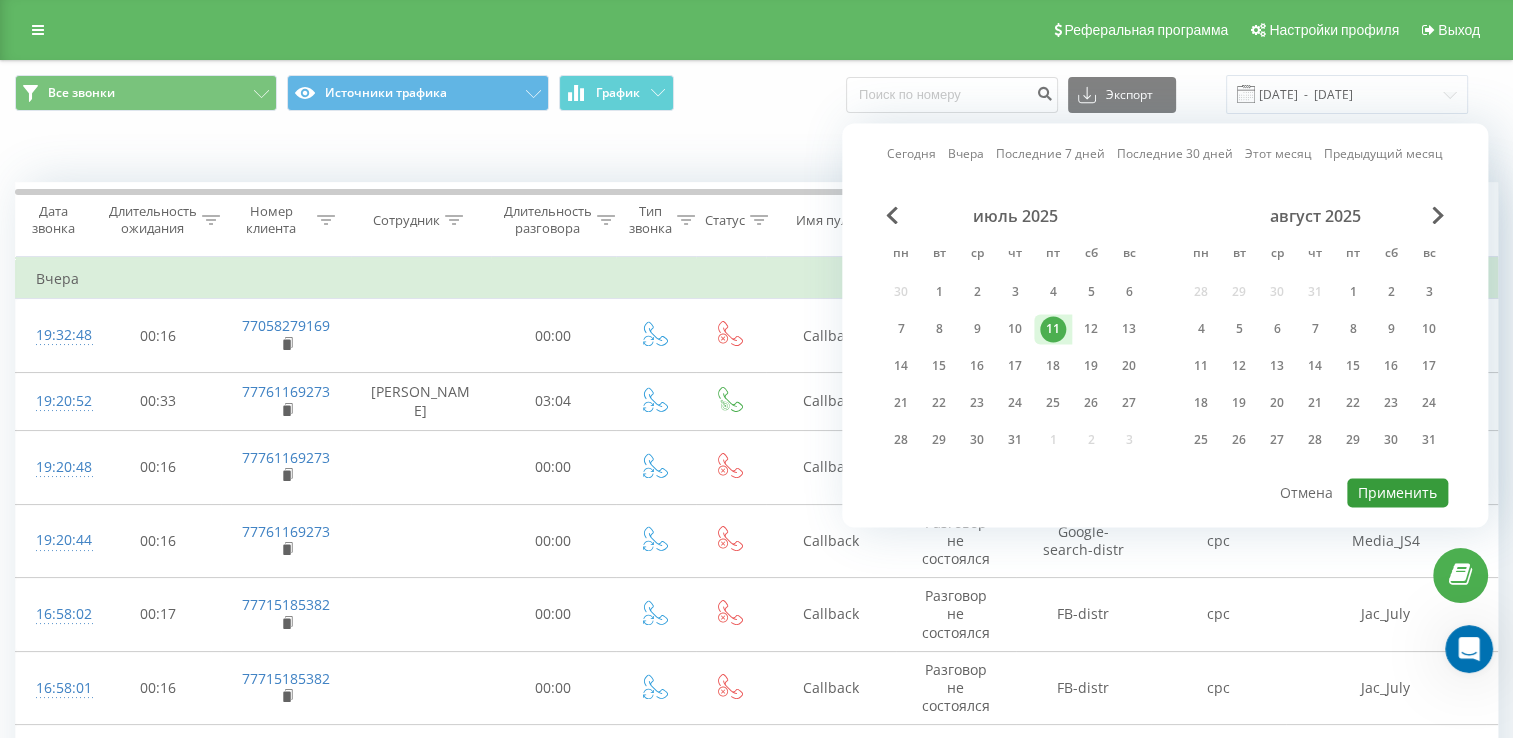 click on "Применить" at bounding box center [1397, 492] 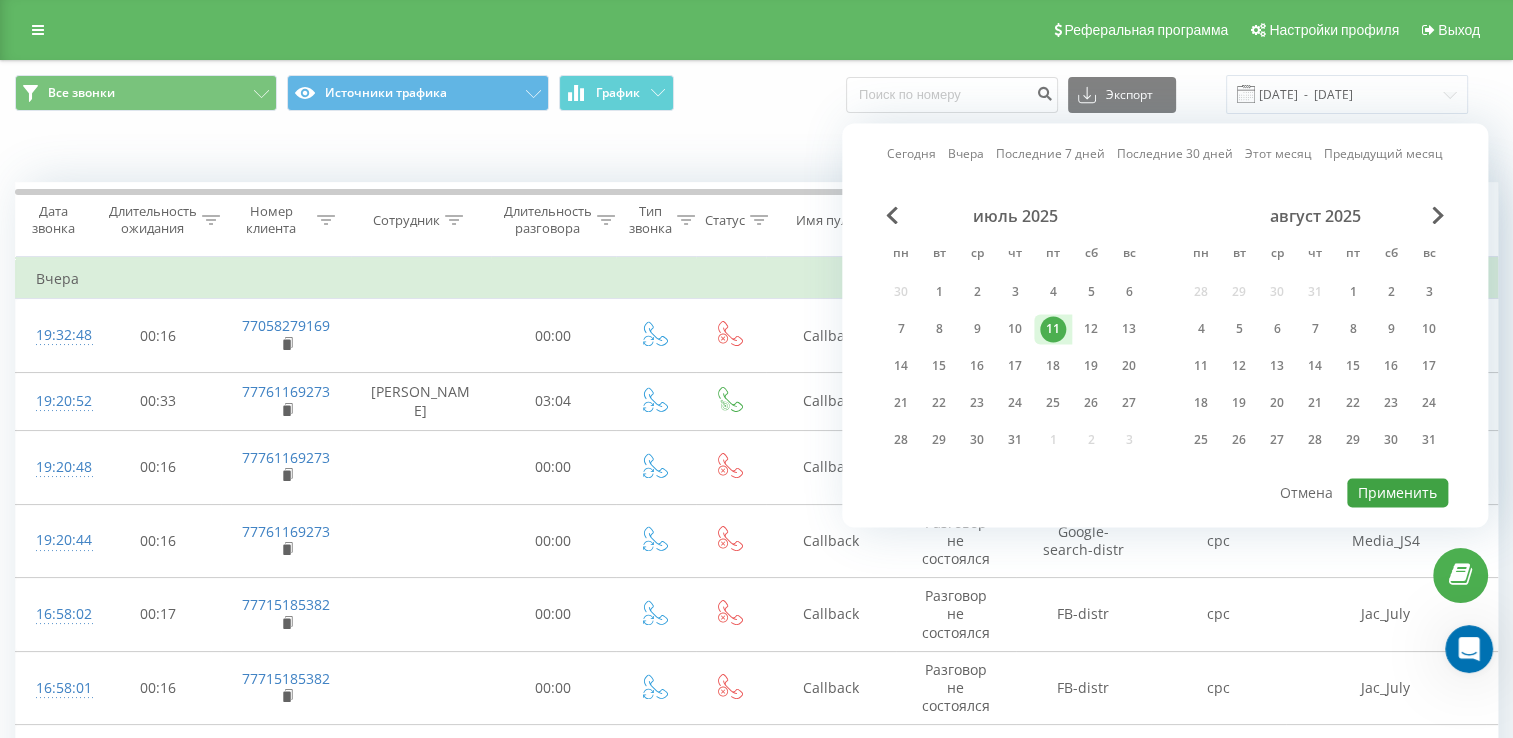 type on "11.07.2025  -  11.07.2025" 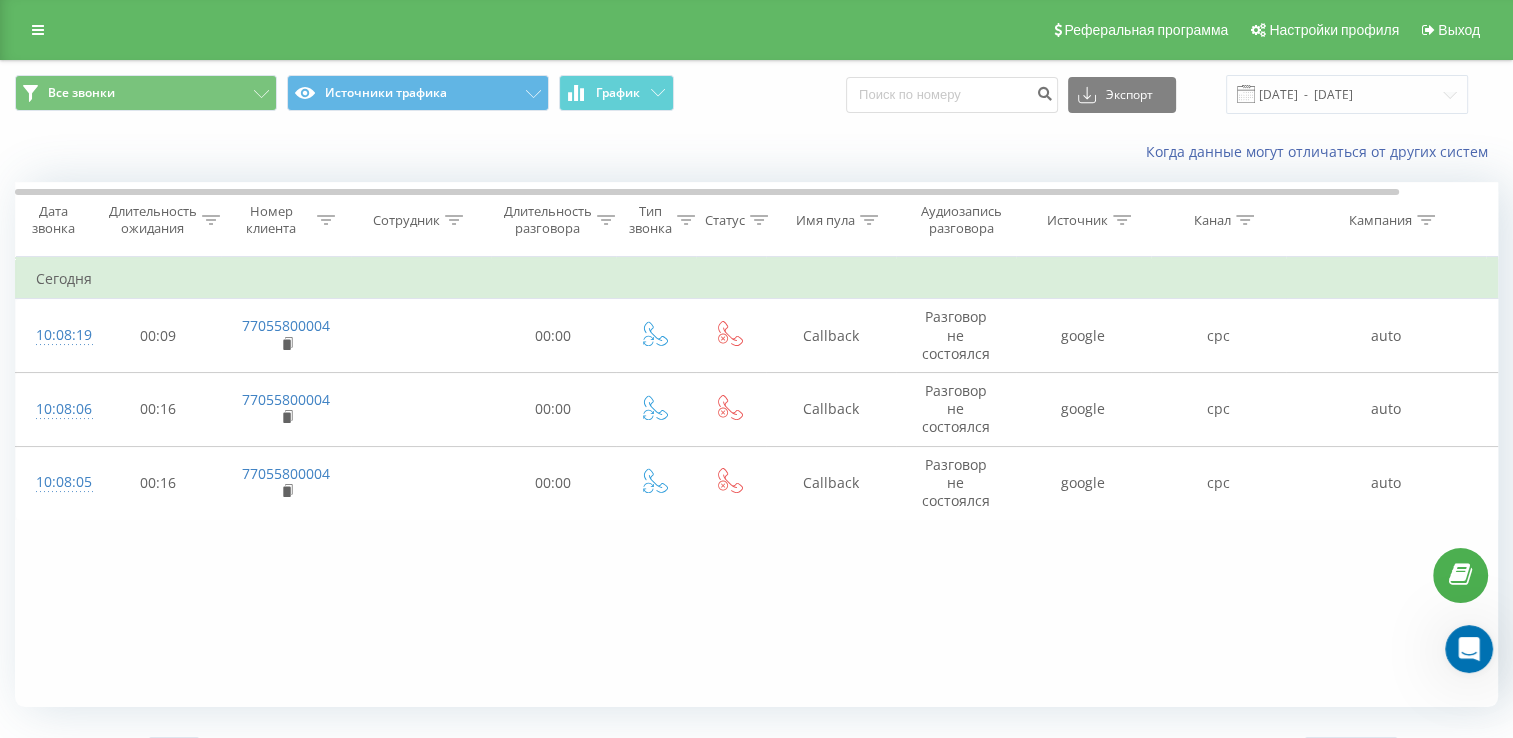 click on "Когда данные могут отличаться от других систем" at bounding box center (756, 152) 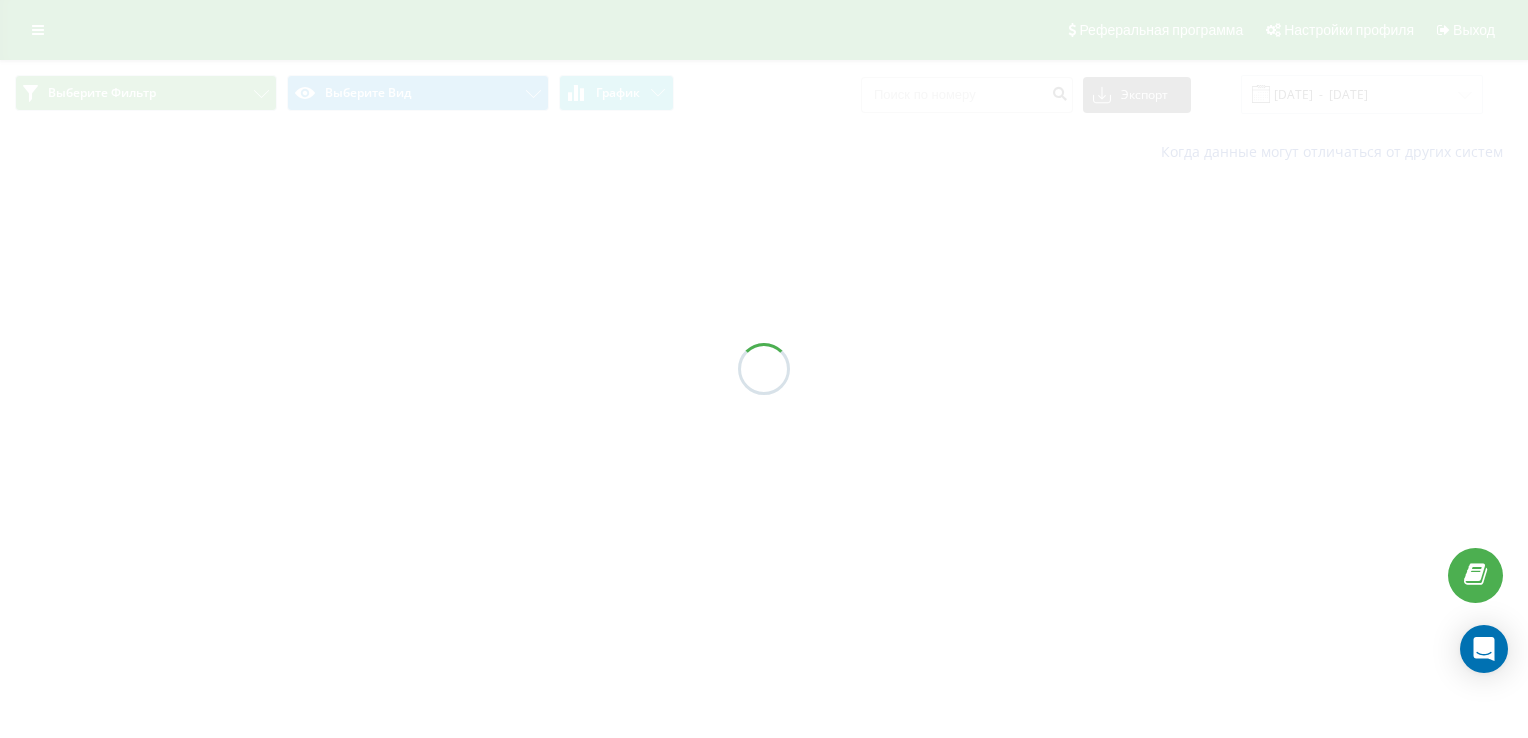 scroll, scrollTop: 0, scrollLeft: 0, axis: both 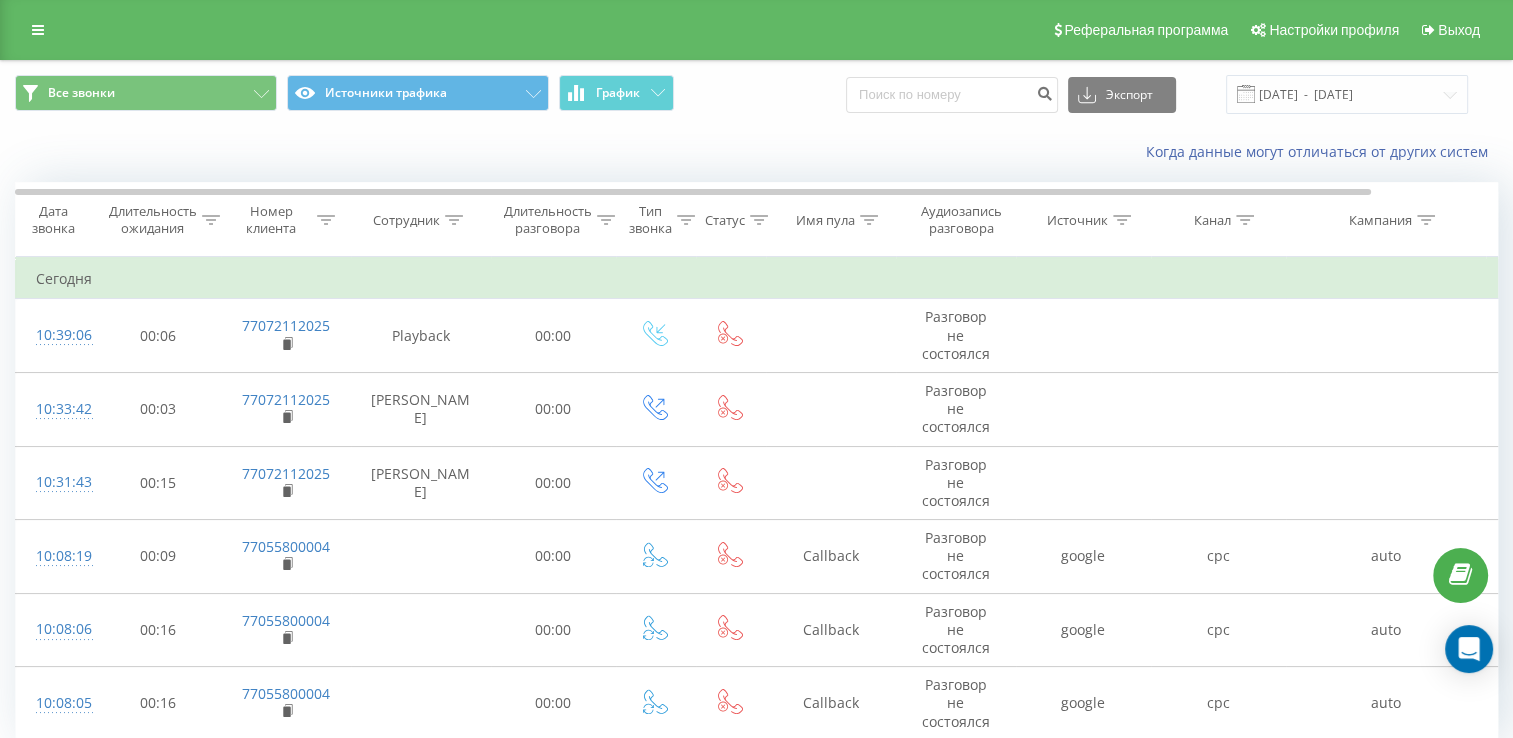 click on "Когда данные могут отличаться от других систем" at bounding box center [756, 152] 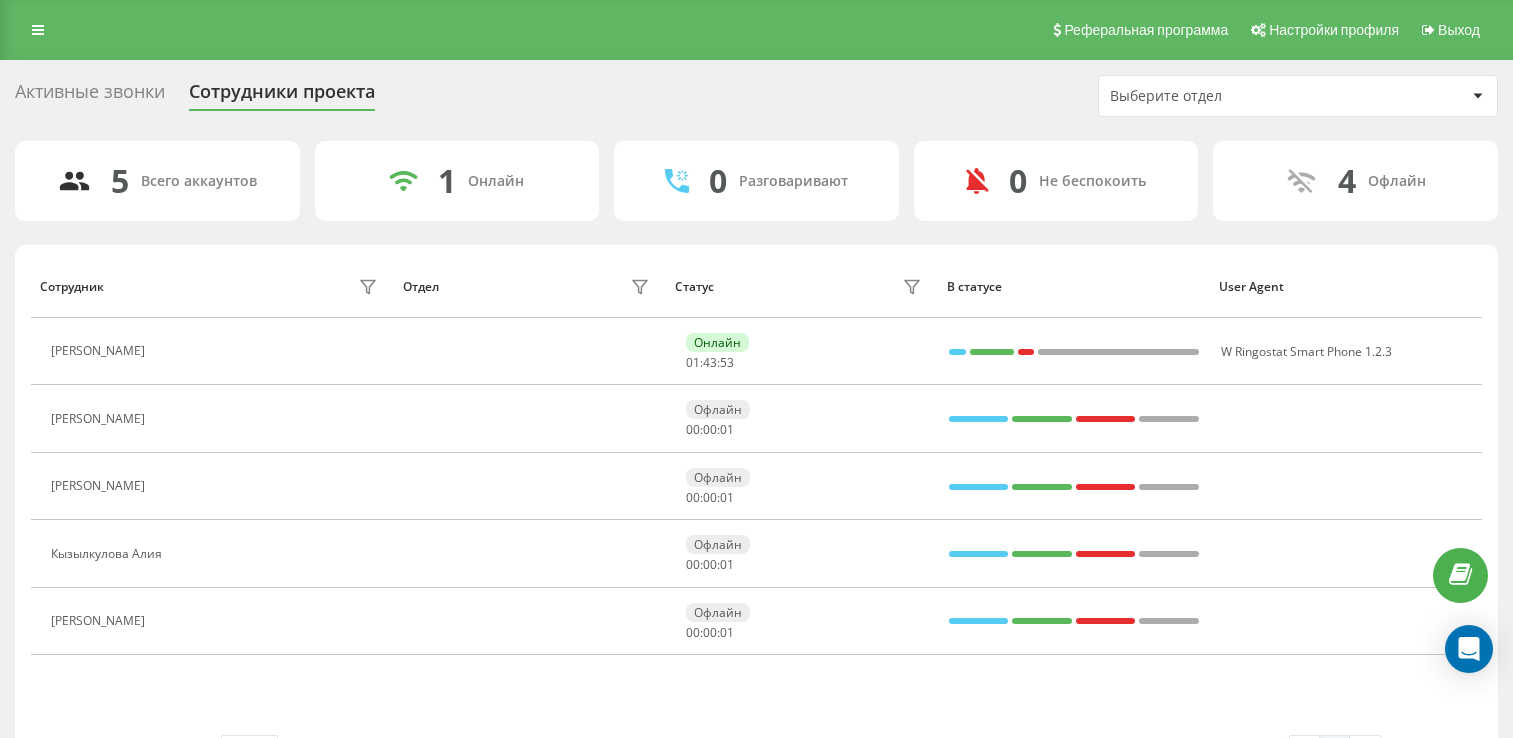 scroll, scrollTop: 0, scrollLeft: 0, axis: both 